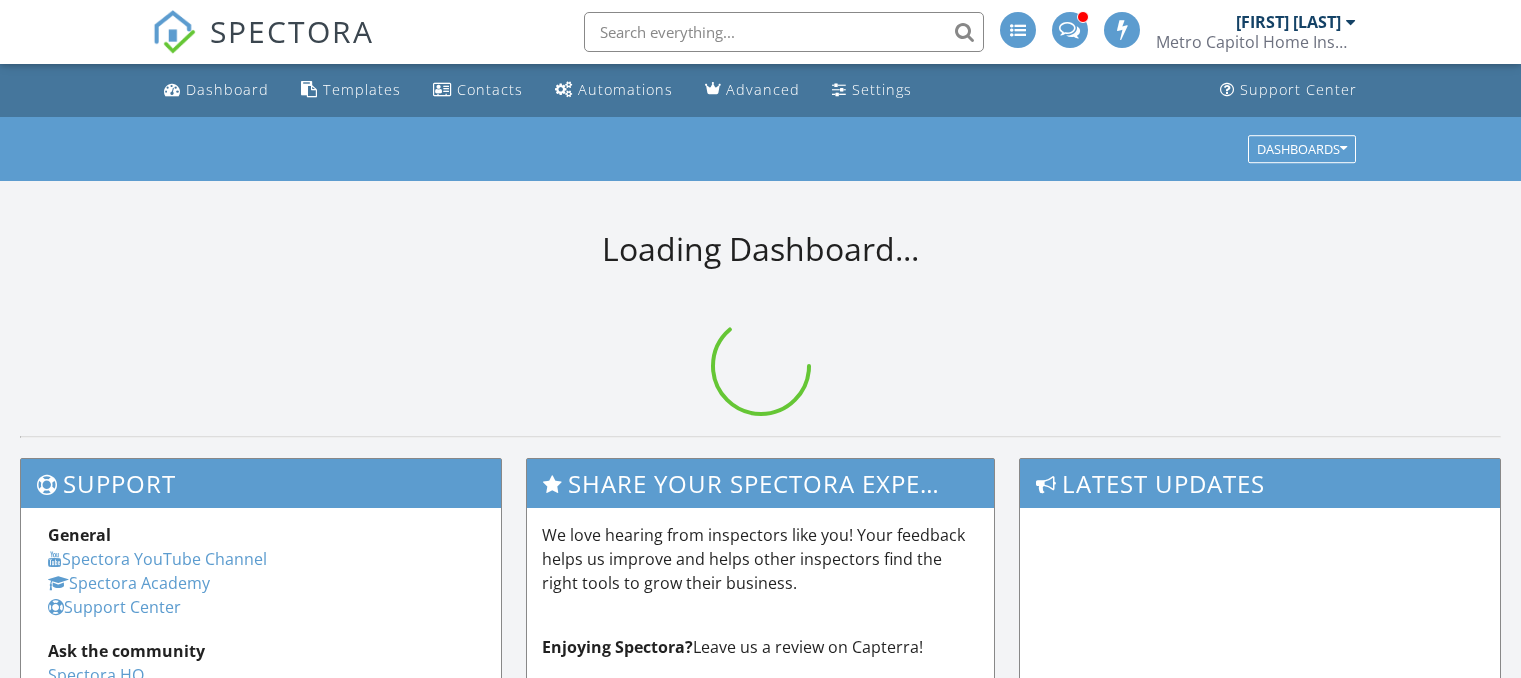 scroll, scrollTop: 0, scrollLeft: 0, axis: both 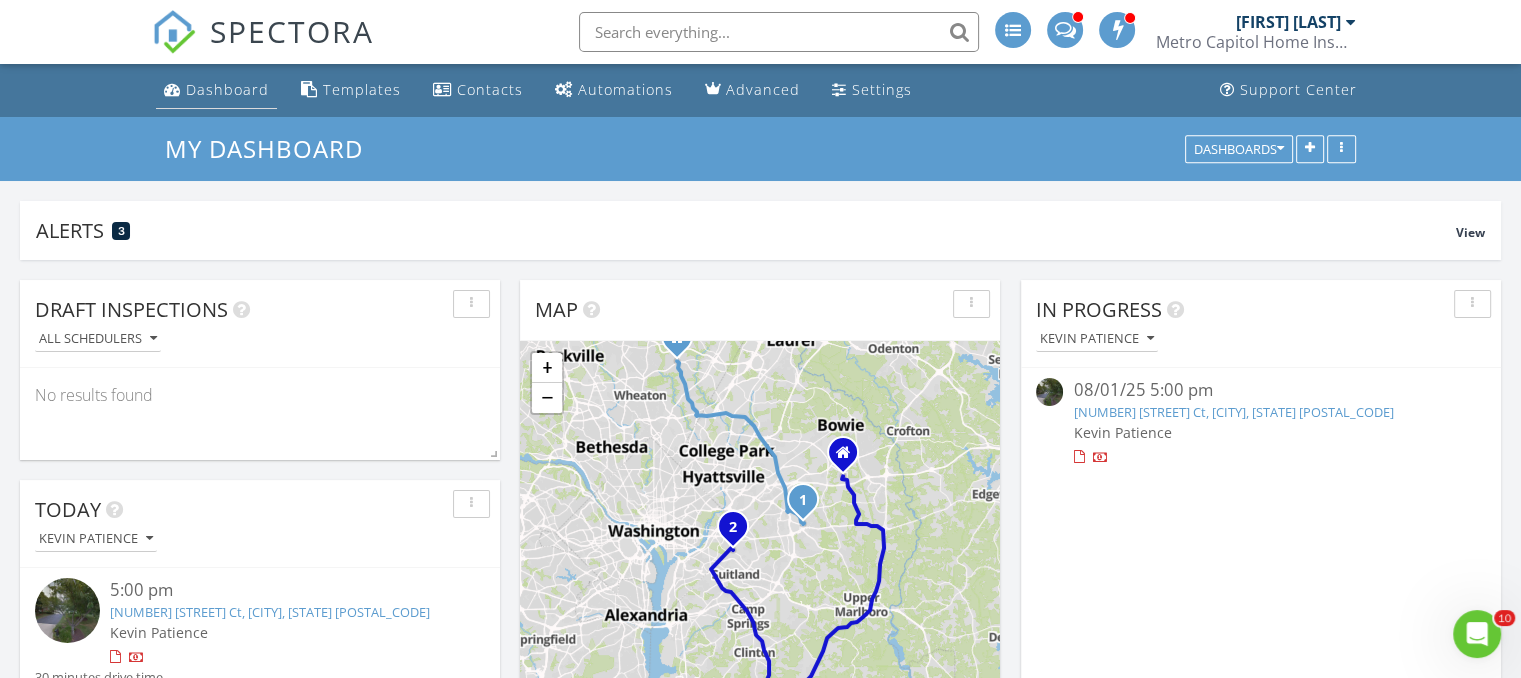 click on "Dashboard" at bounding box center [227, 89] 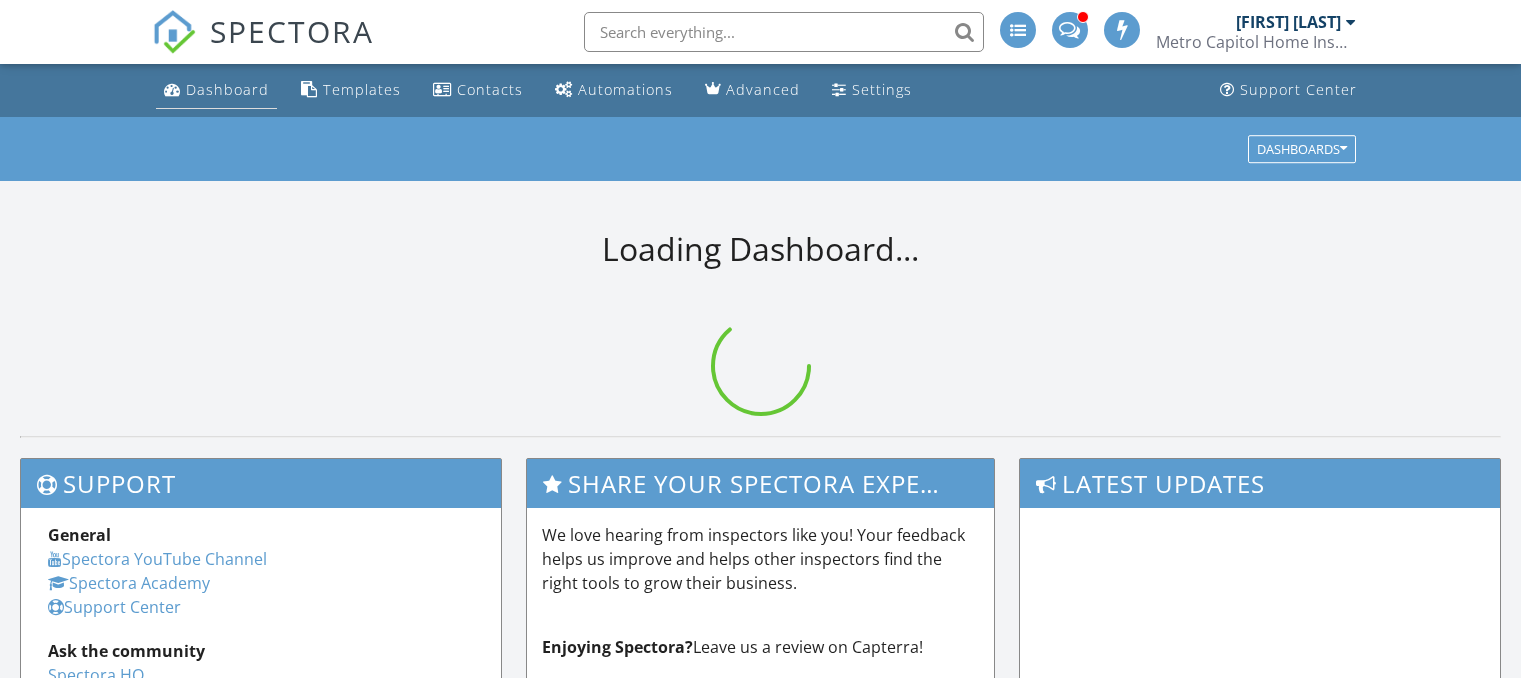 scroll, scrollTop: 0, scrollLeft: 0, axis: both 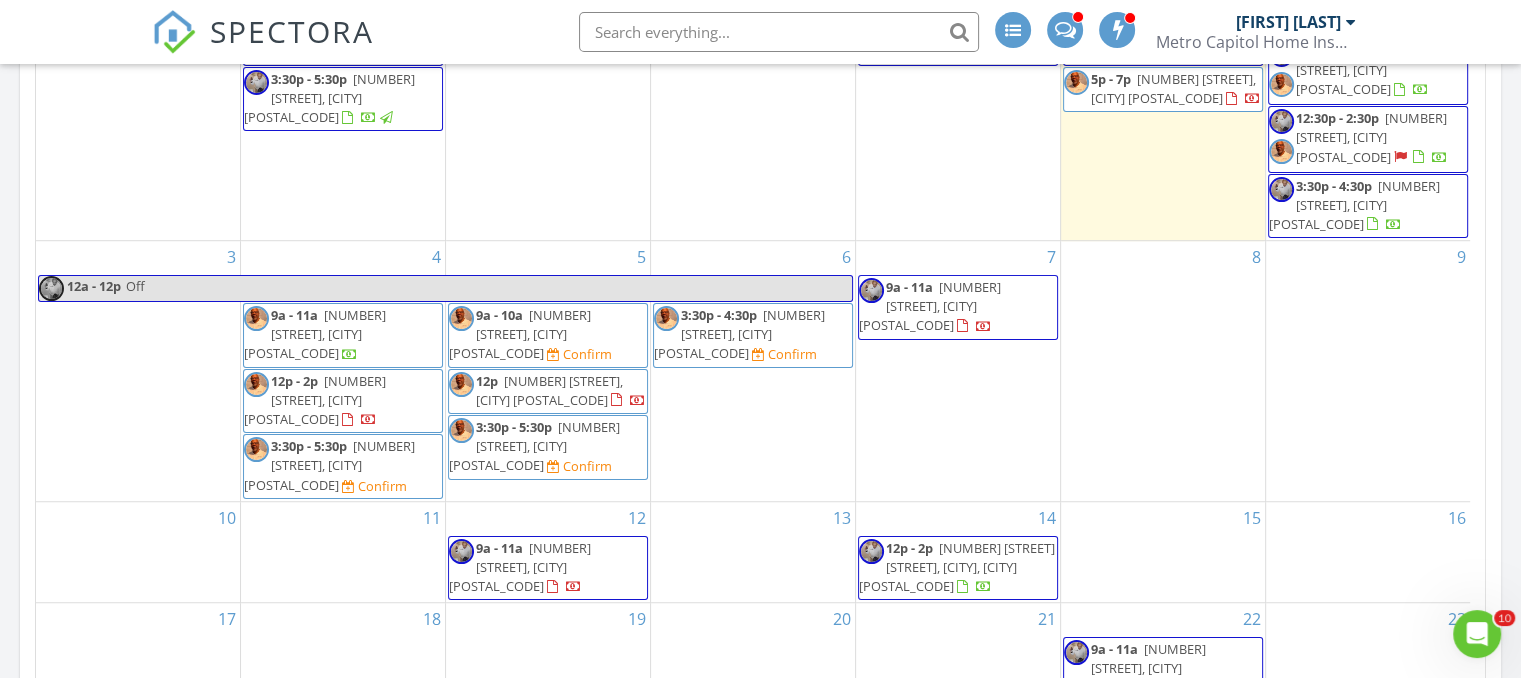 click on "2800 Mohawk Ave, Baltimore 21207" at bounding box center [329, 465] 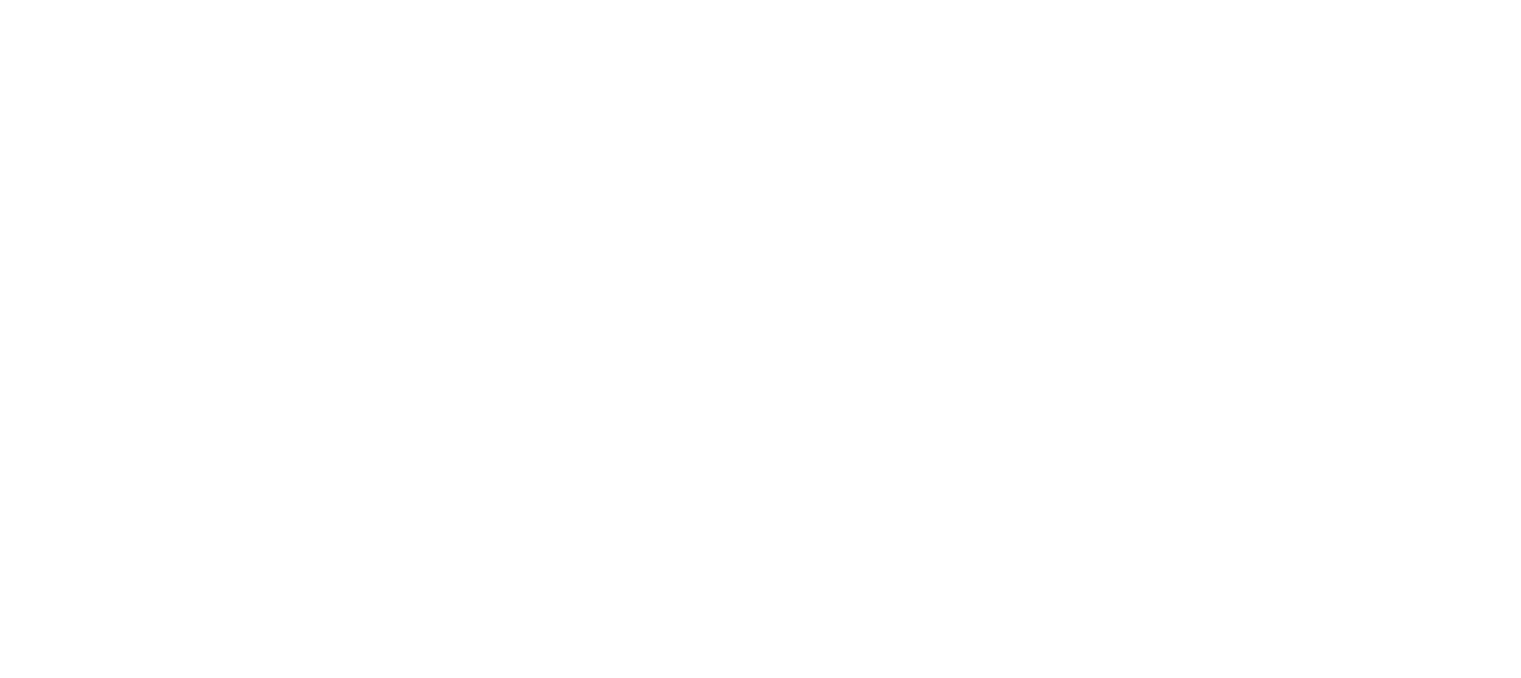 scroll, scrollTop: 0, scrollLeft: 0, axis: both 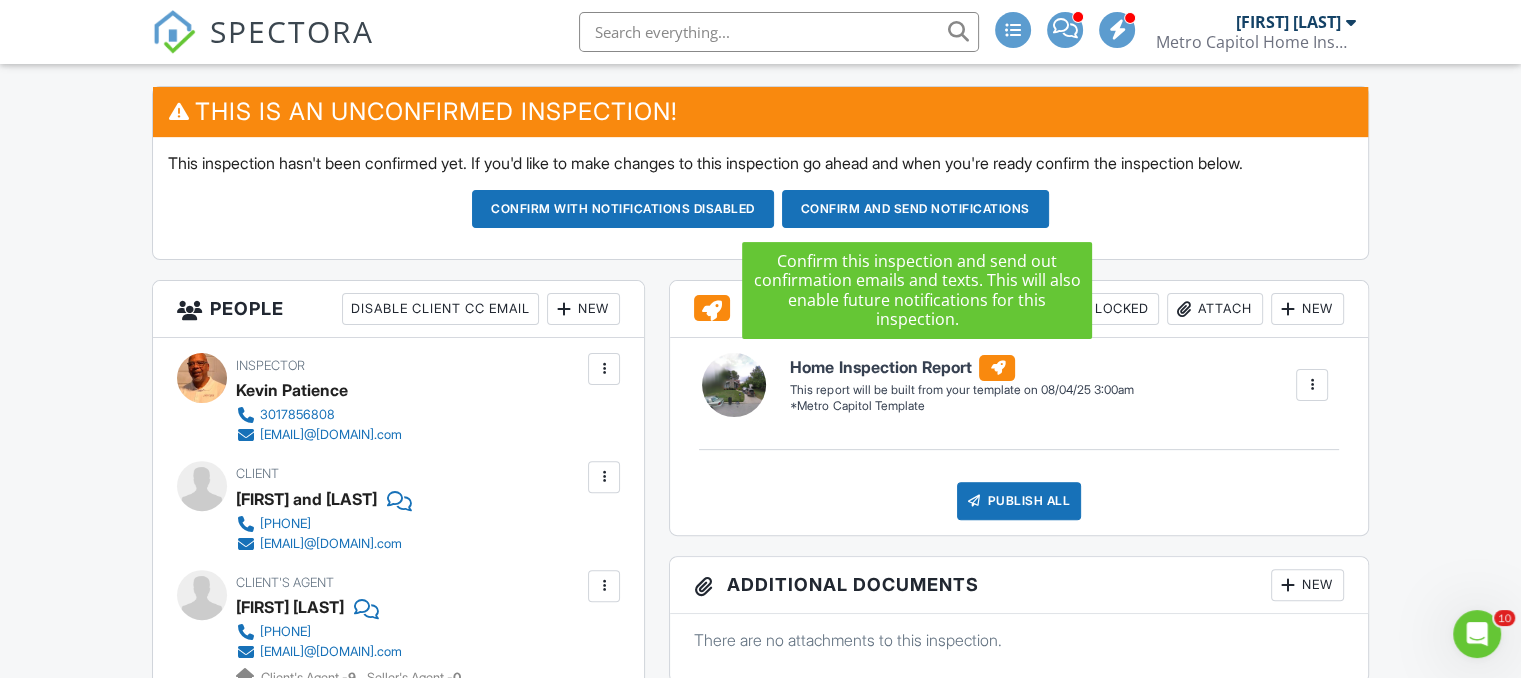 click on "Confirm and send notifications" at bounding box center [623, 209] 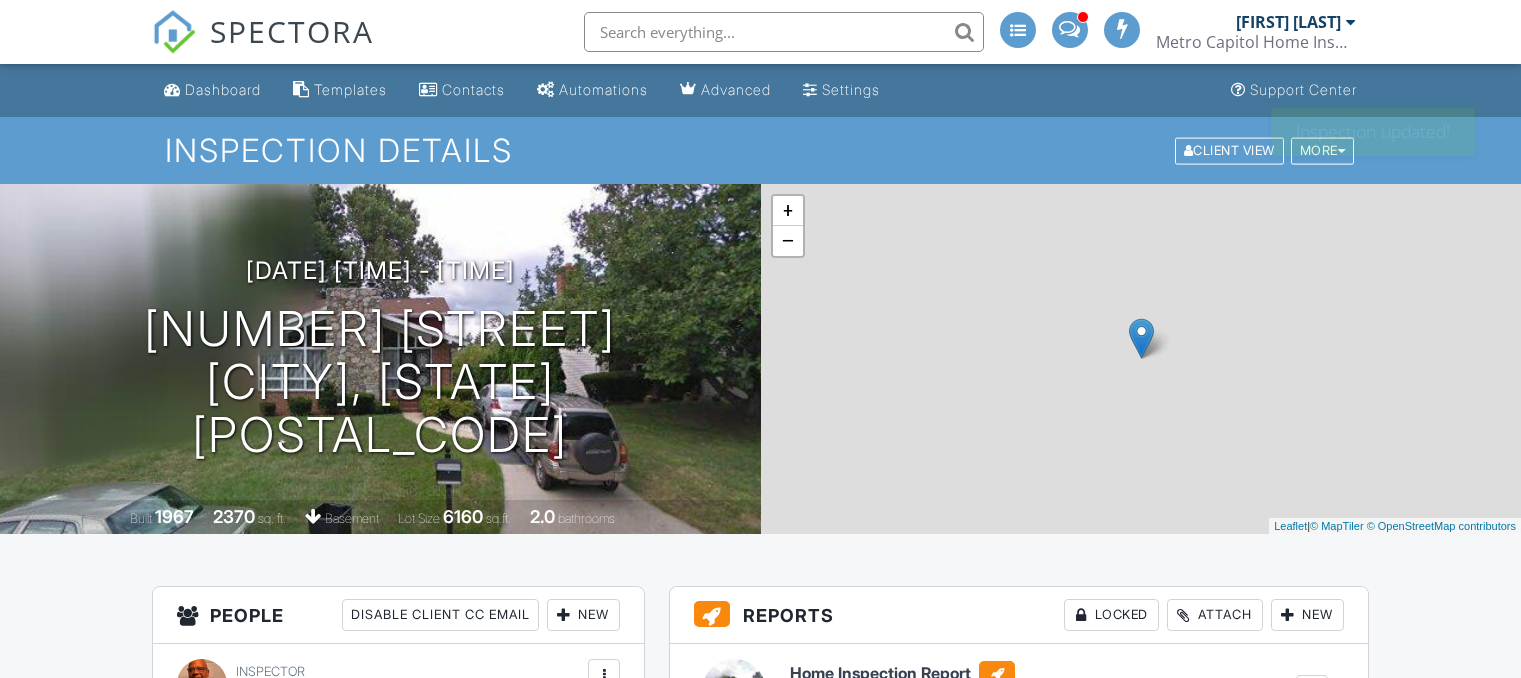 scroll, scrollTop: 0, scrollLeft: 0, axis: both 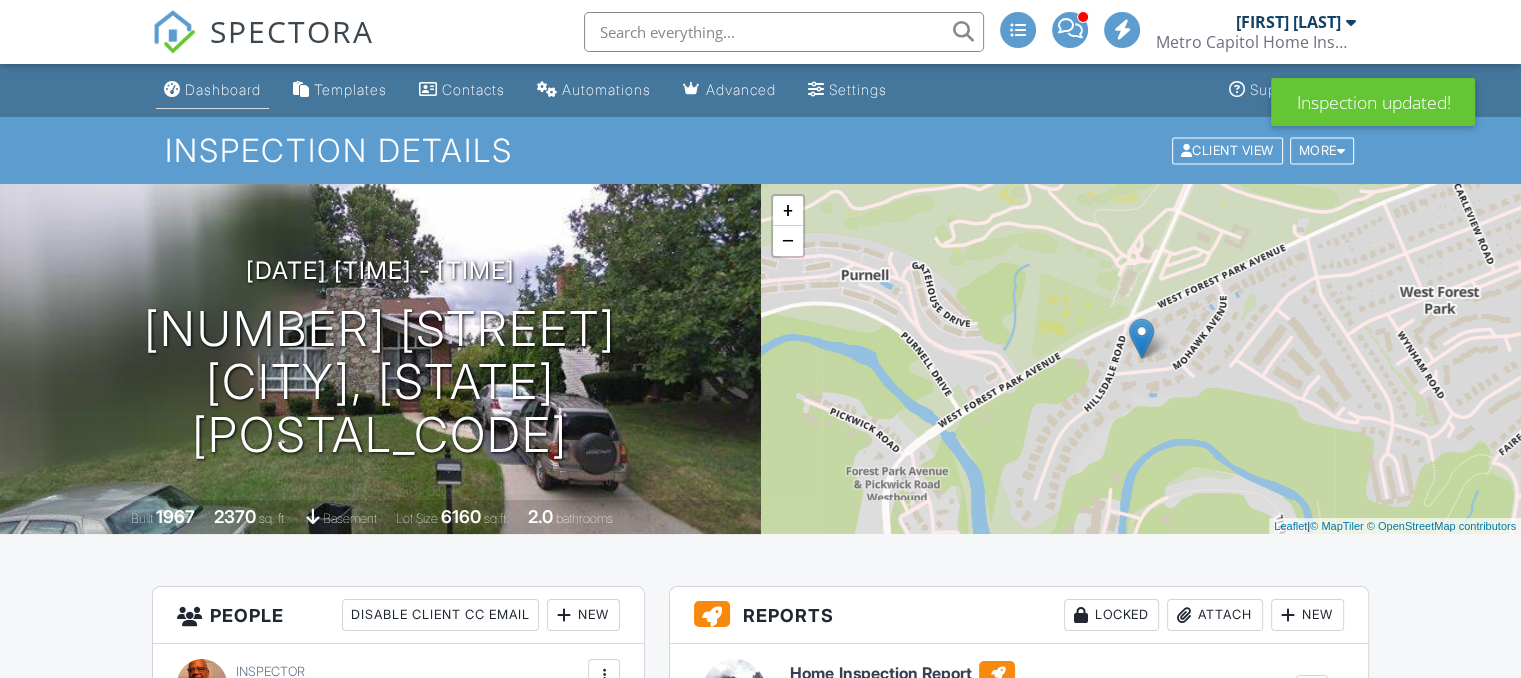 click on "Dashboard" at bounding box center (223, 89) 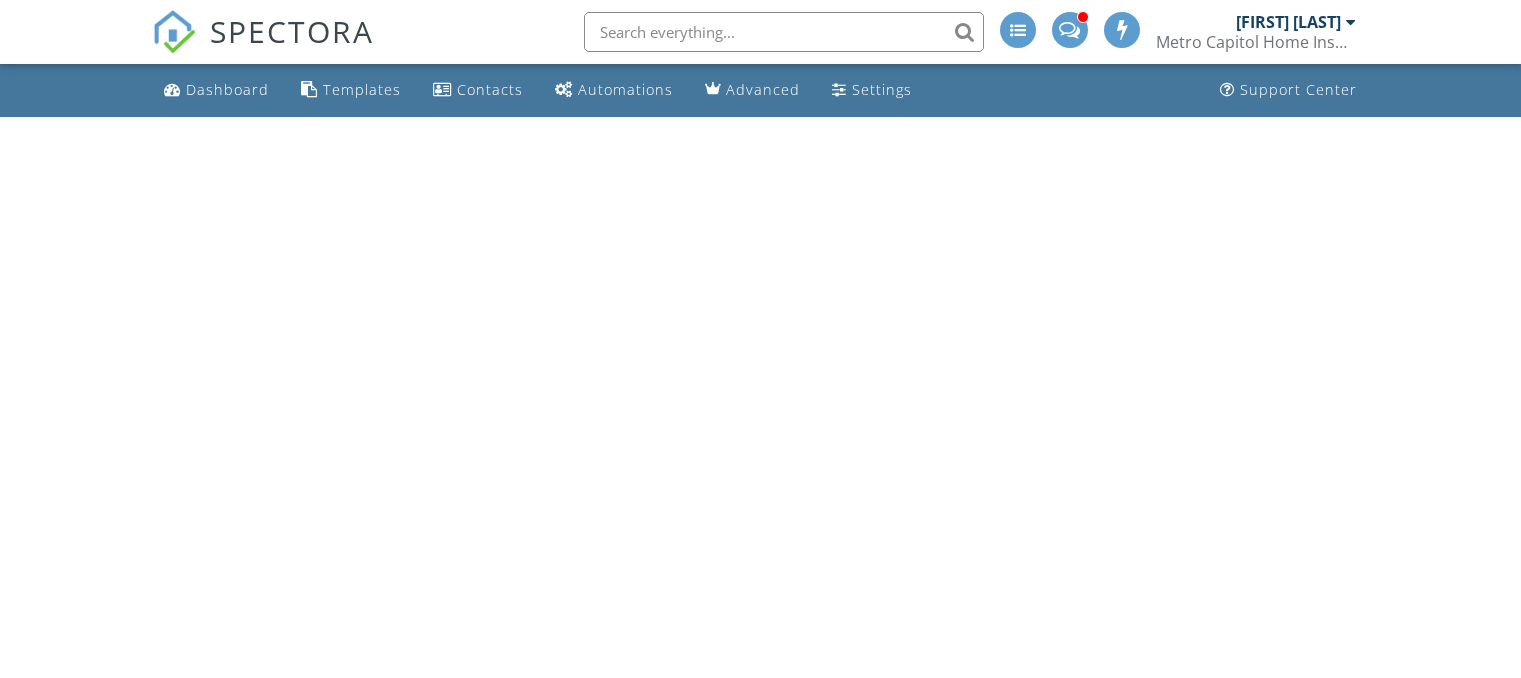 scroll, scrollTop: 0, scrollLeft: 0, axis: both 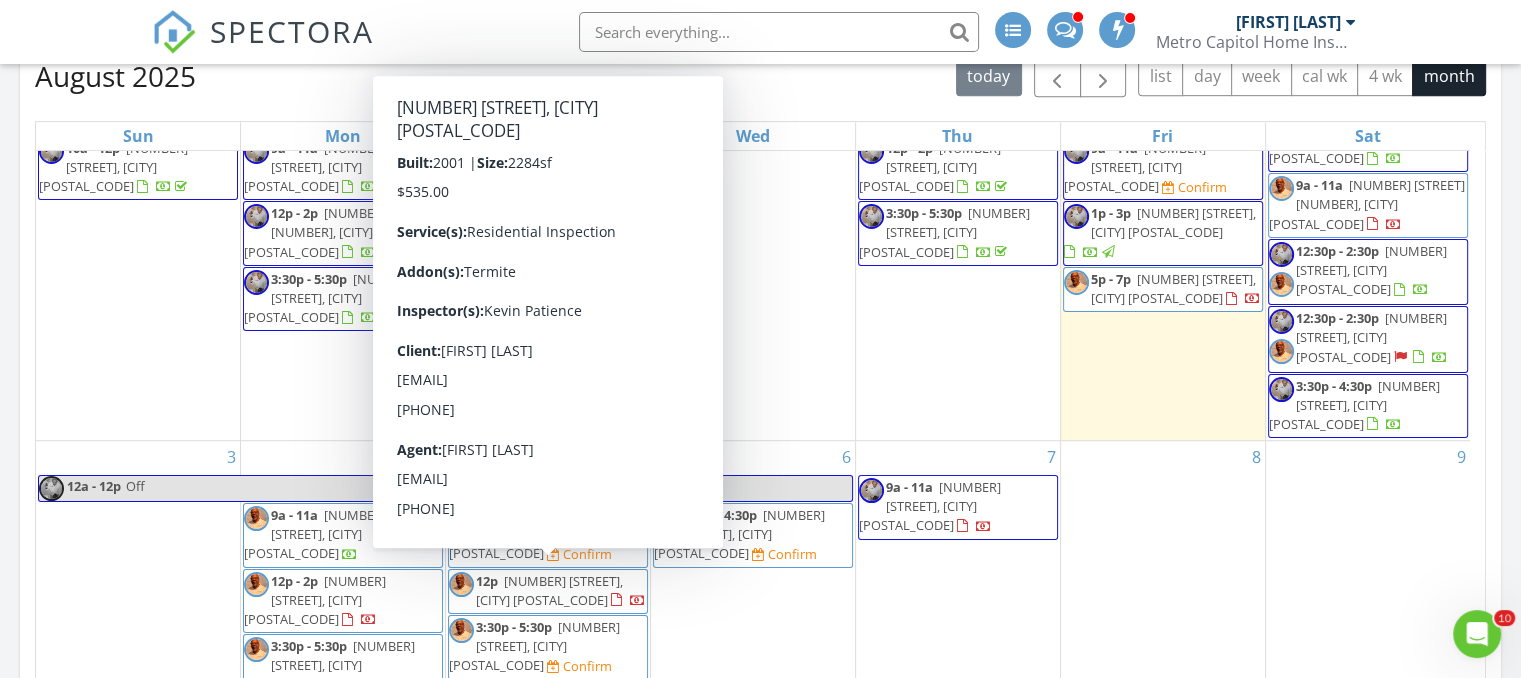 click on "[NUMBER] [STREET], [CITY] [POSTAL_CODE]" at bounding box center [534, 646] 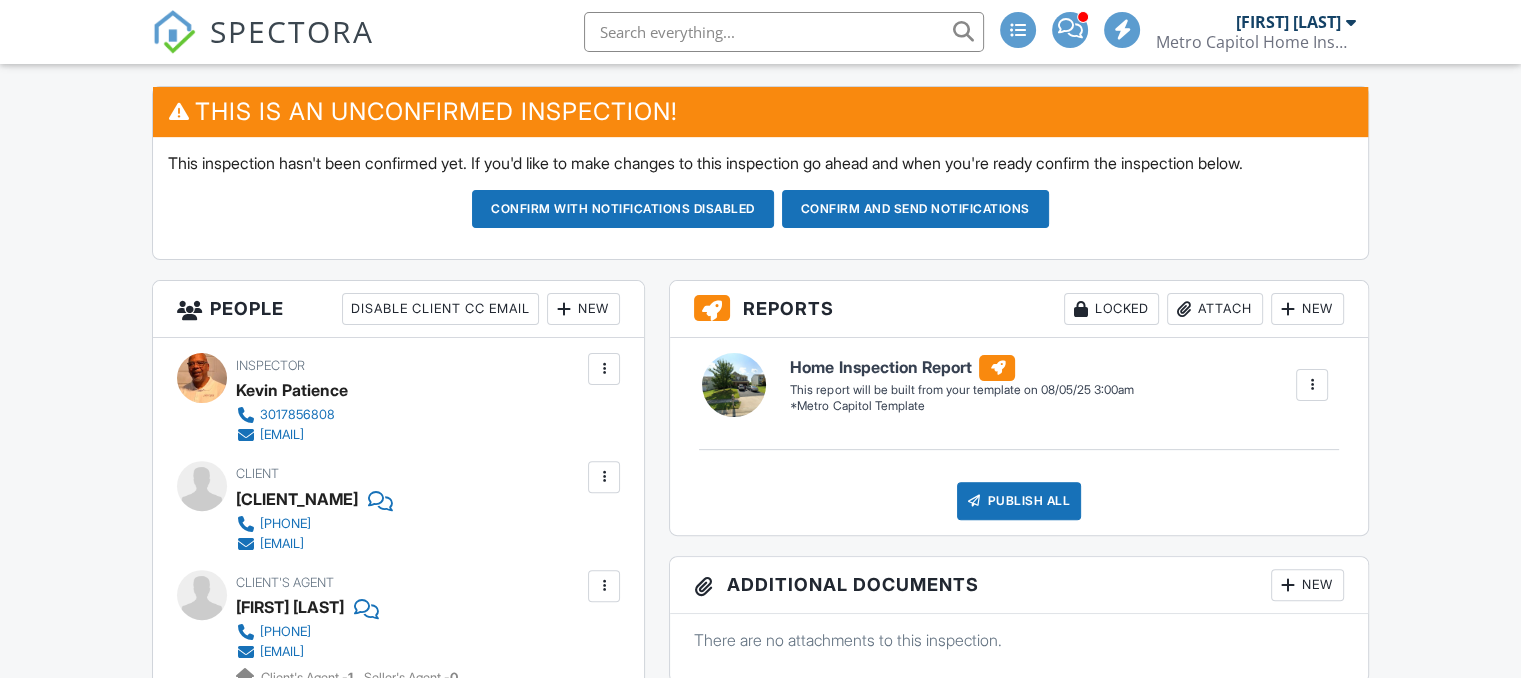 scroll, scrollTop: 597, scrollLeft: 0, axis: vertical 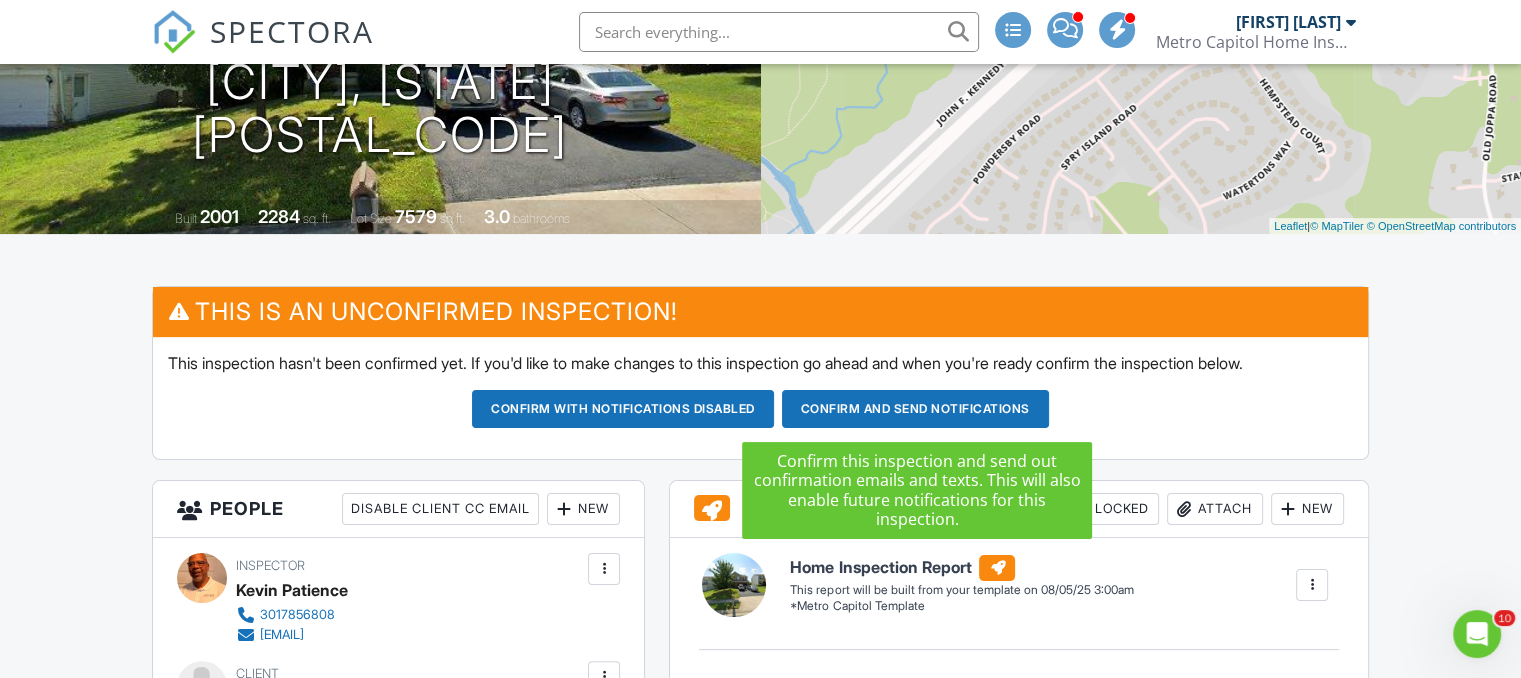 click on "Confirm and send notifications" at bounding box center (623, 409) 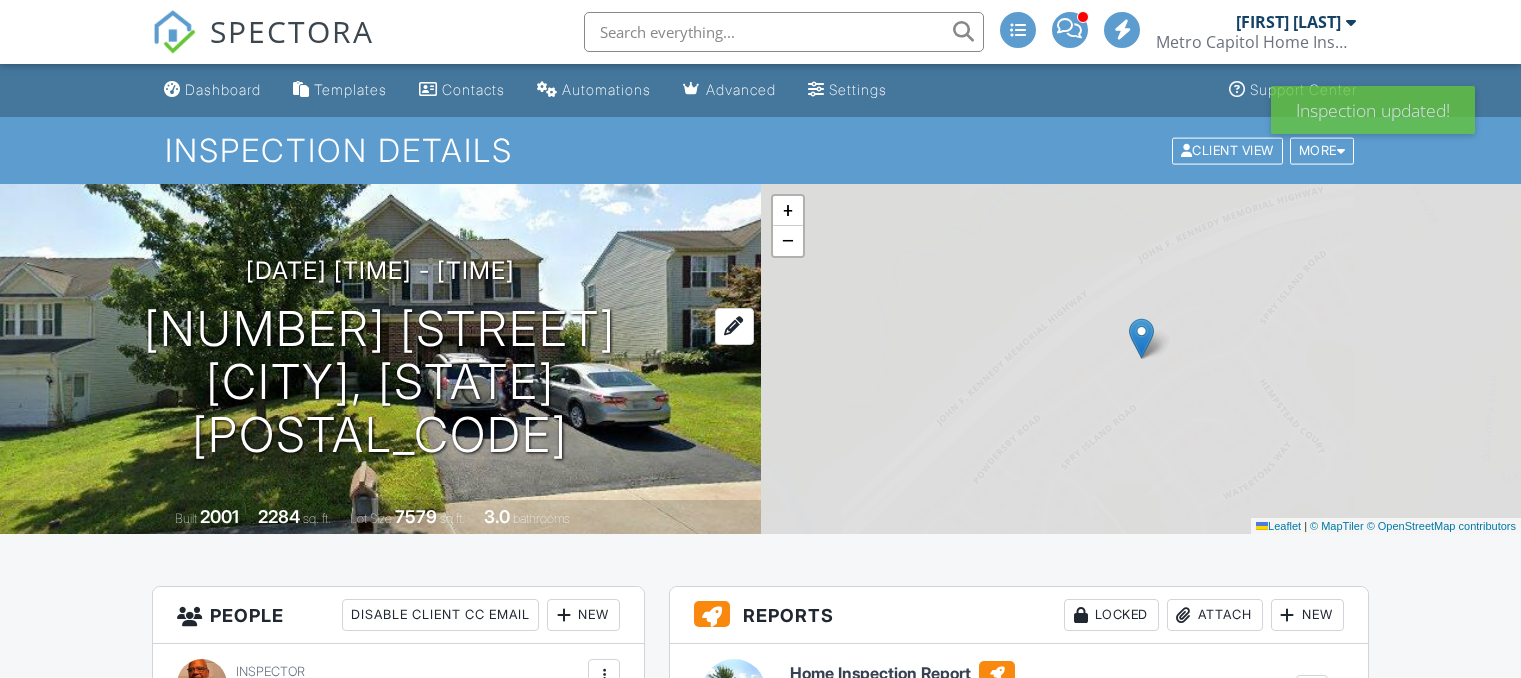 scroll, scrollTop: 0, scrollLeft: 0, axis: both 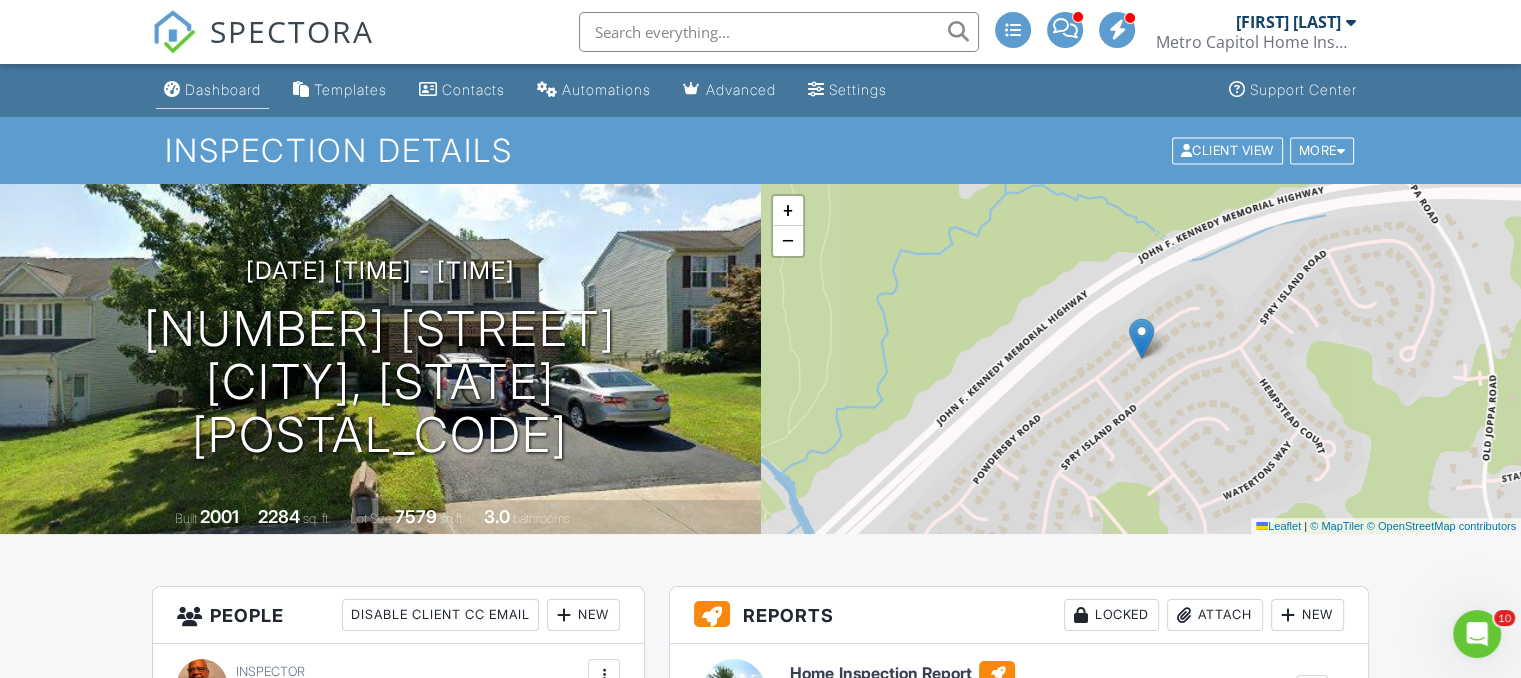 click on "Dashboard" at bounding box center [223, 89] 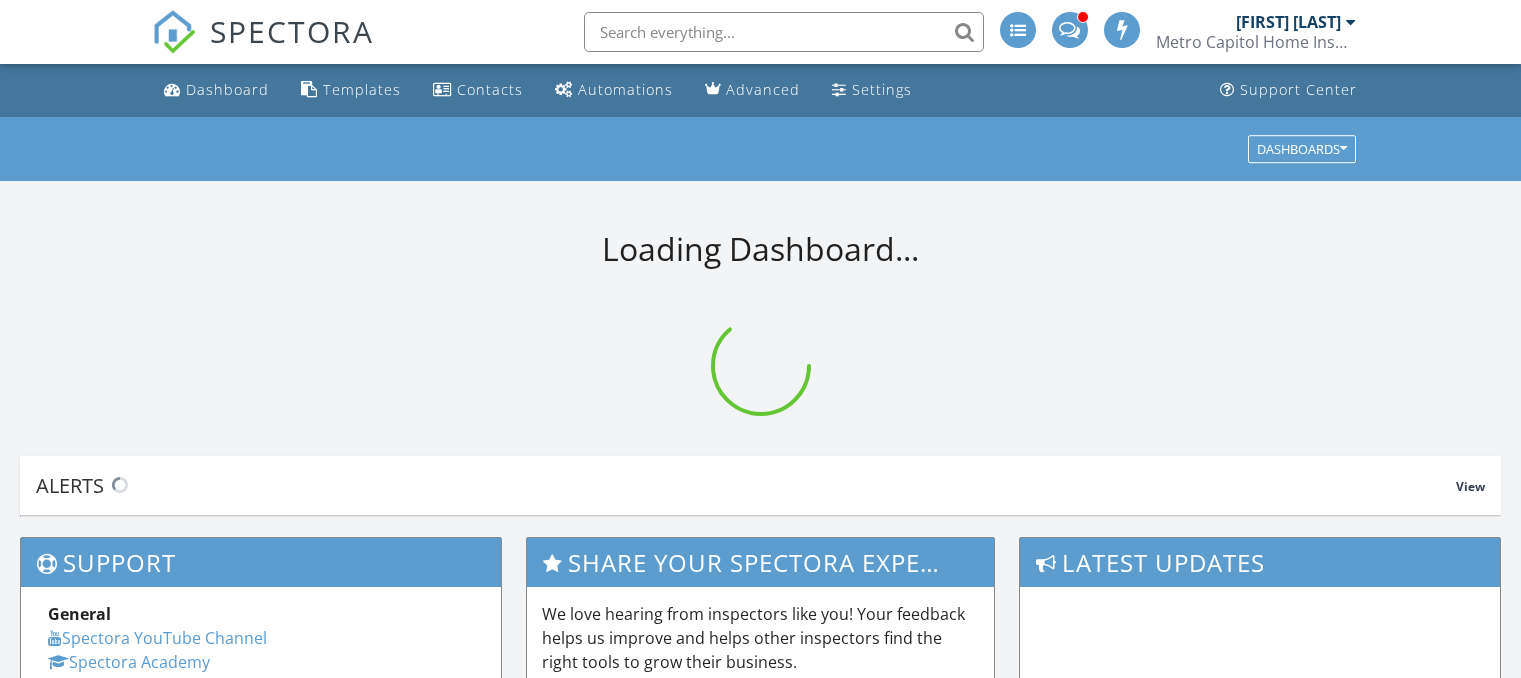 scroll, scrollTop: 0, scrollLeft: 0, axis: both 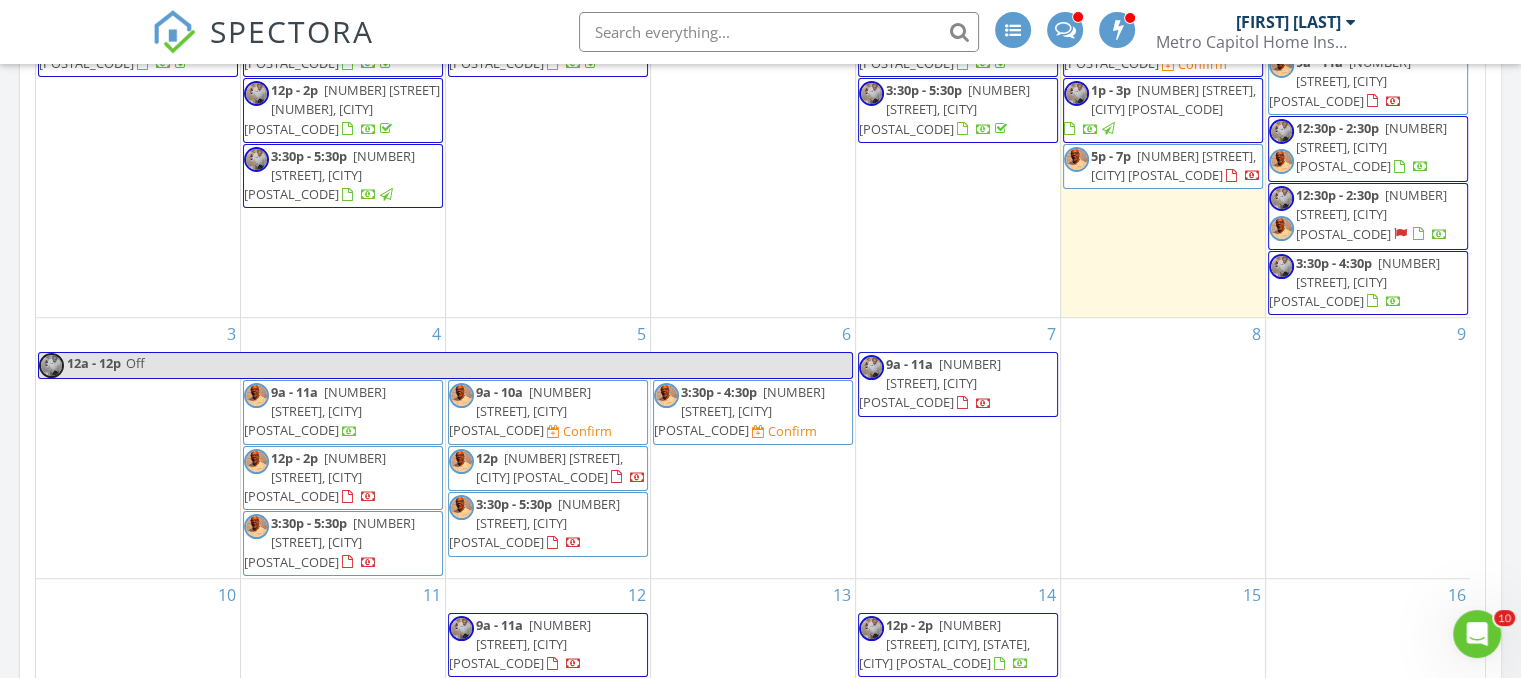 click on "8" at bounding box center [1163, 448] 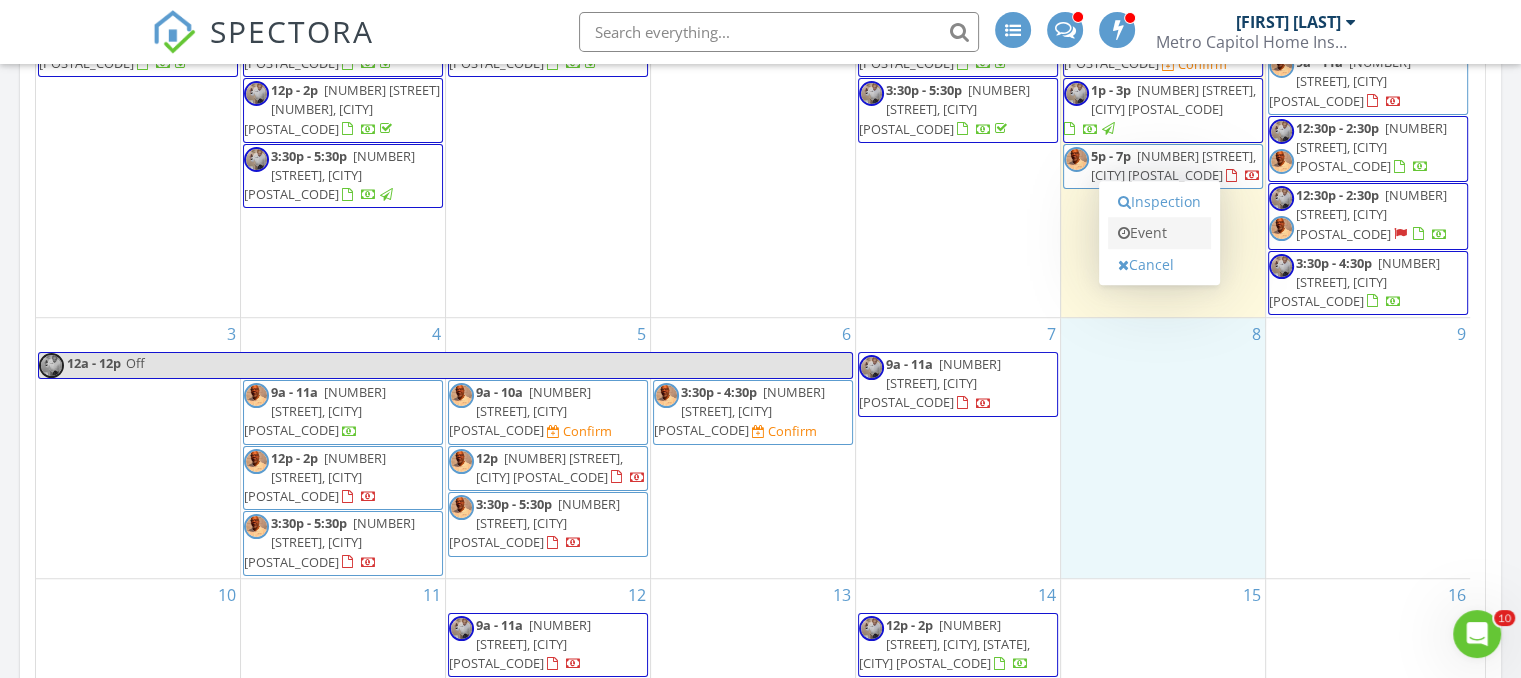 click on "Event" at bounding box center (1159, 233) 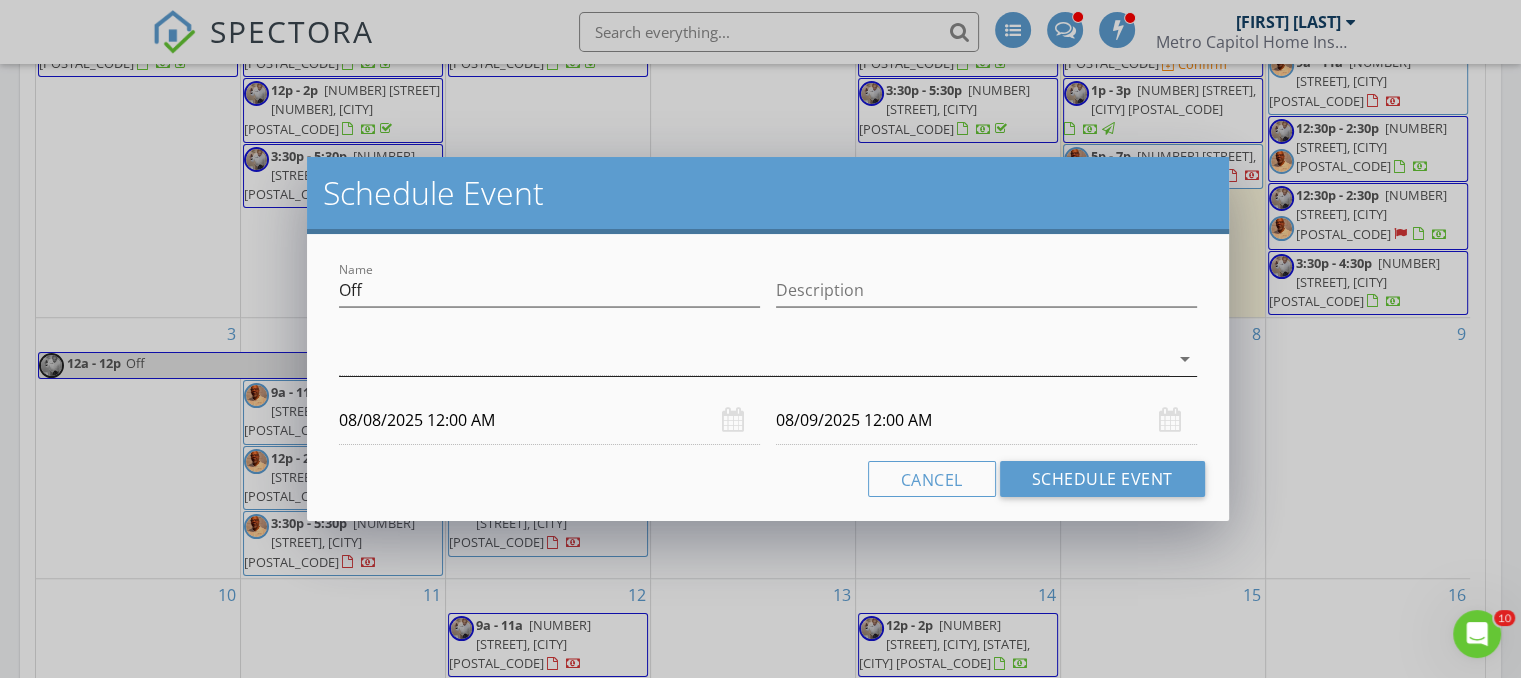 click on "arrow_drop_down" at bounding box center [1185, 359] 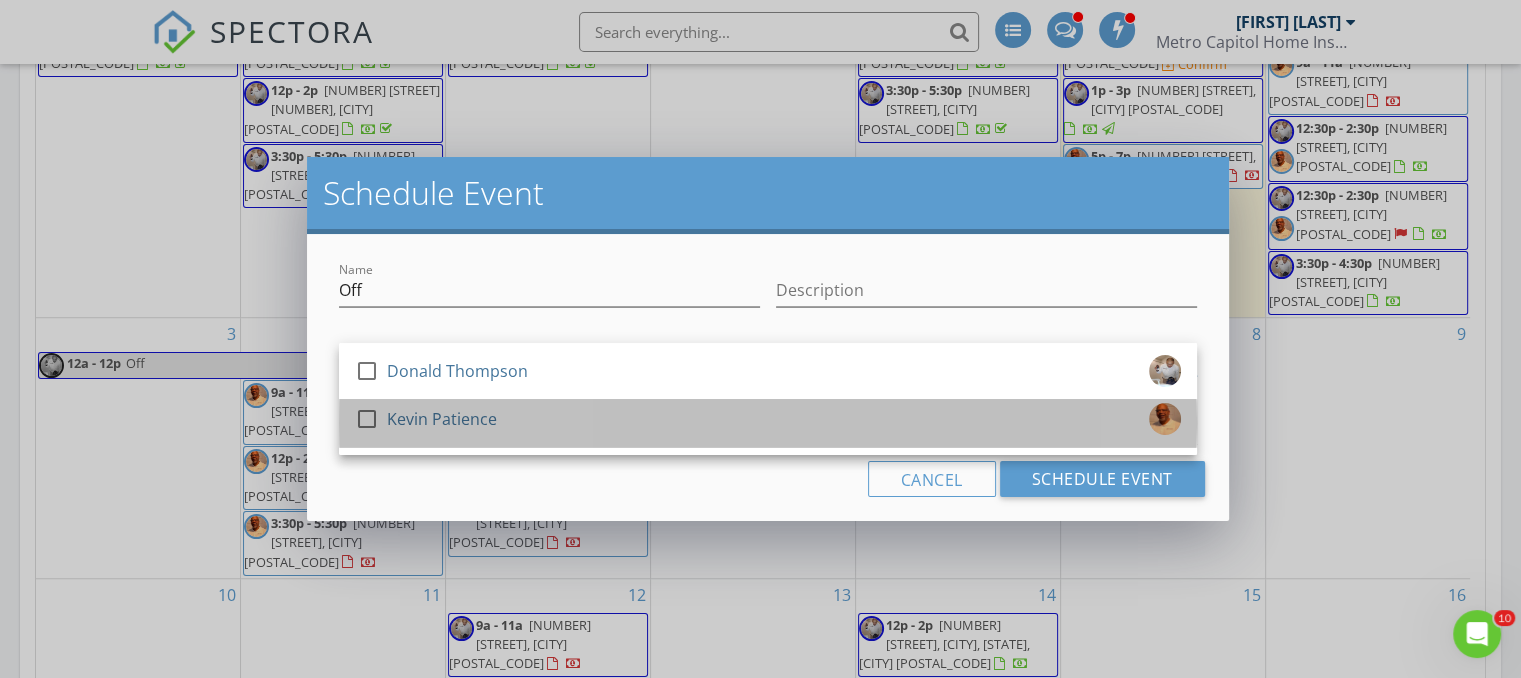 click on "check_box_outline_blank   Kevin Patience" at bounding box center (768, 423) 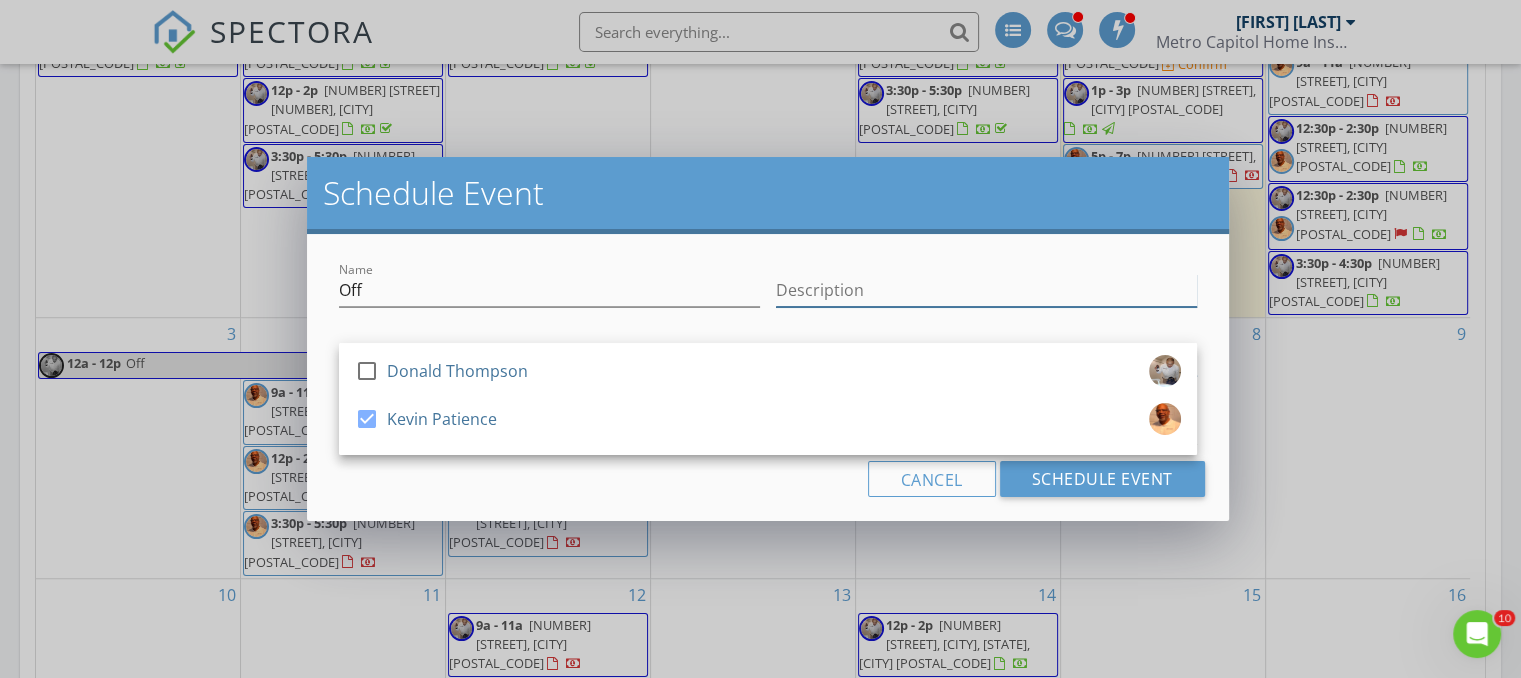 click on "Description" at bounding box center [986, 290] 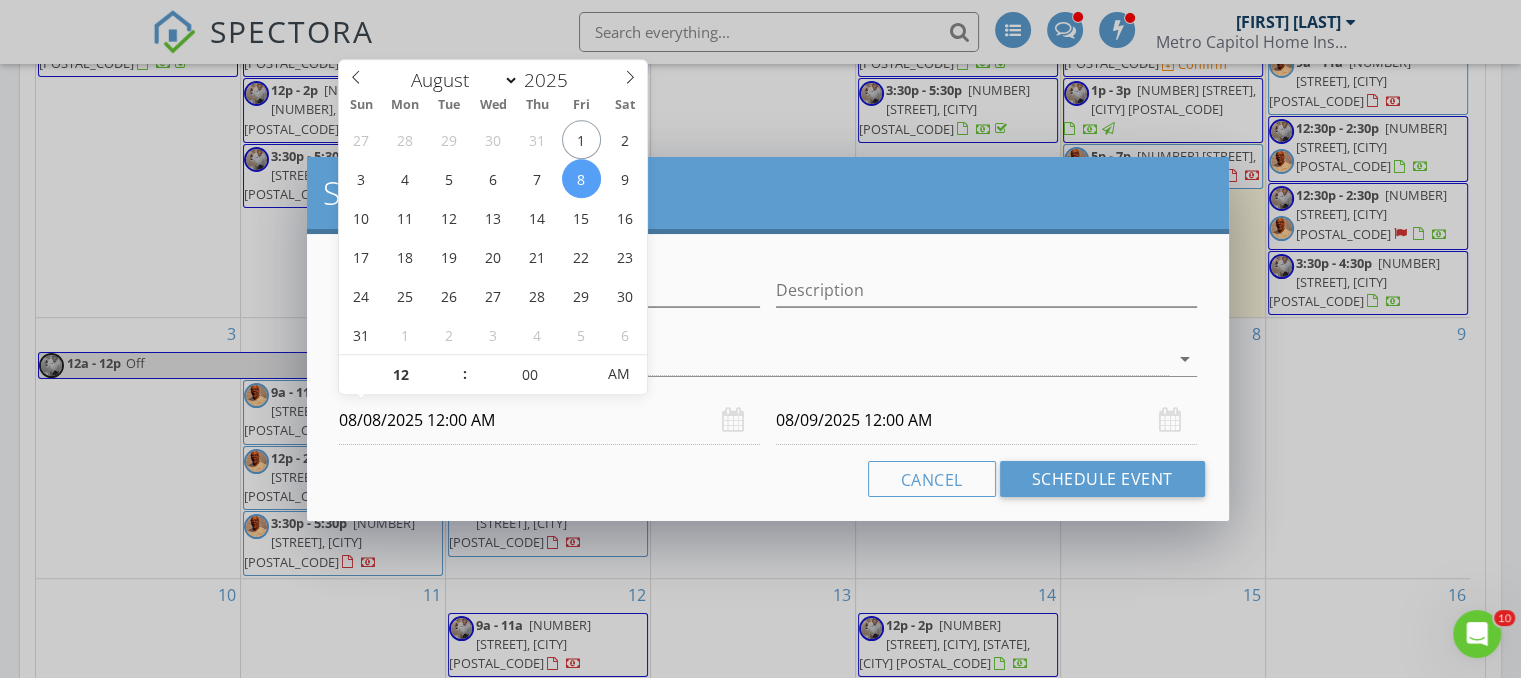 click on "08/08/2025 12:00 AM" at bounding box center [549, 420] 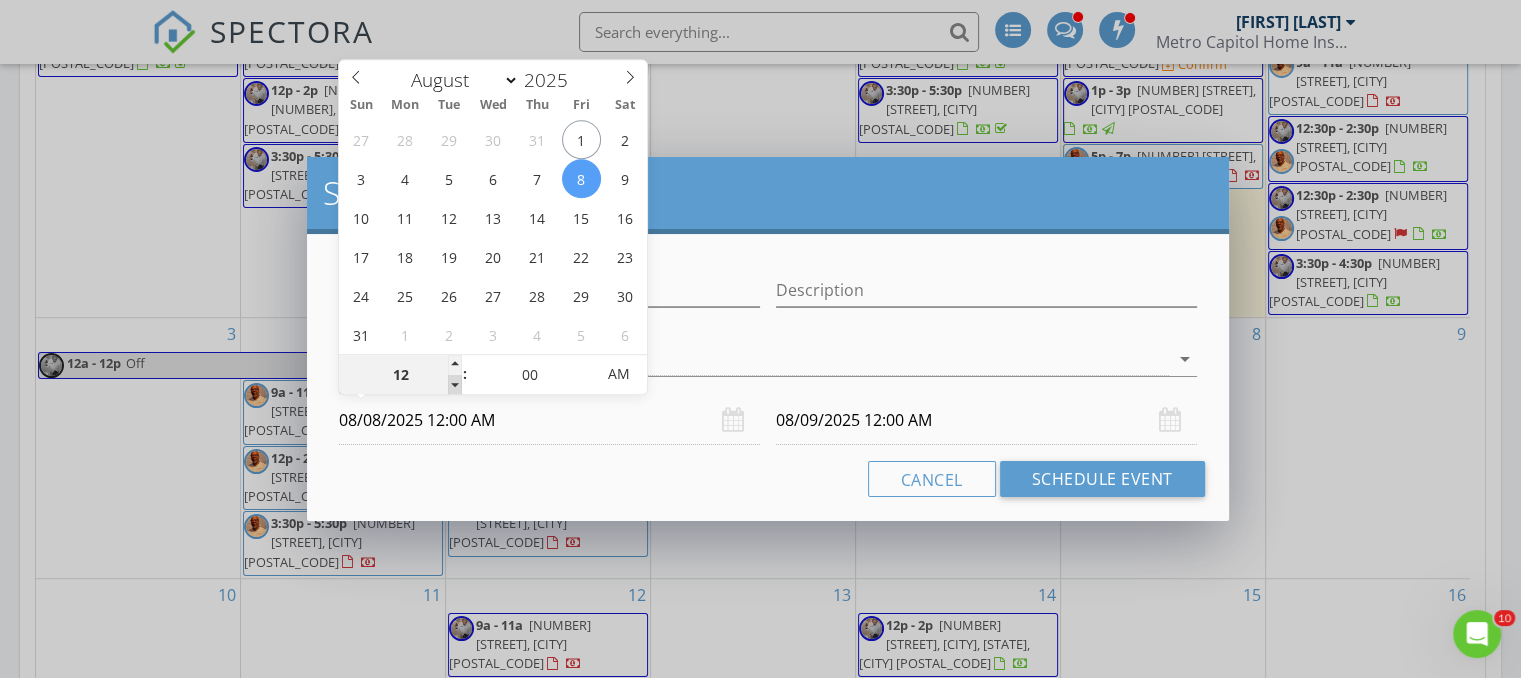 type on "11" 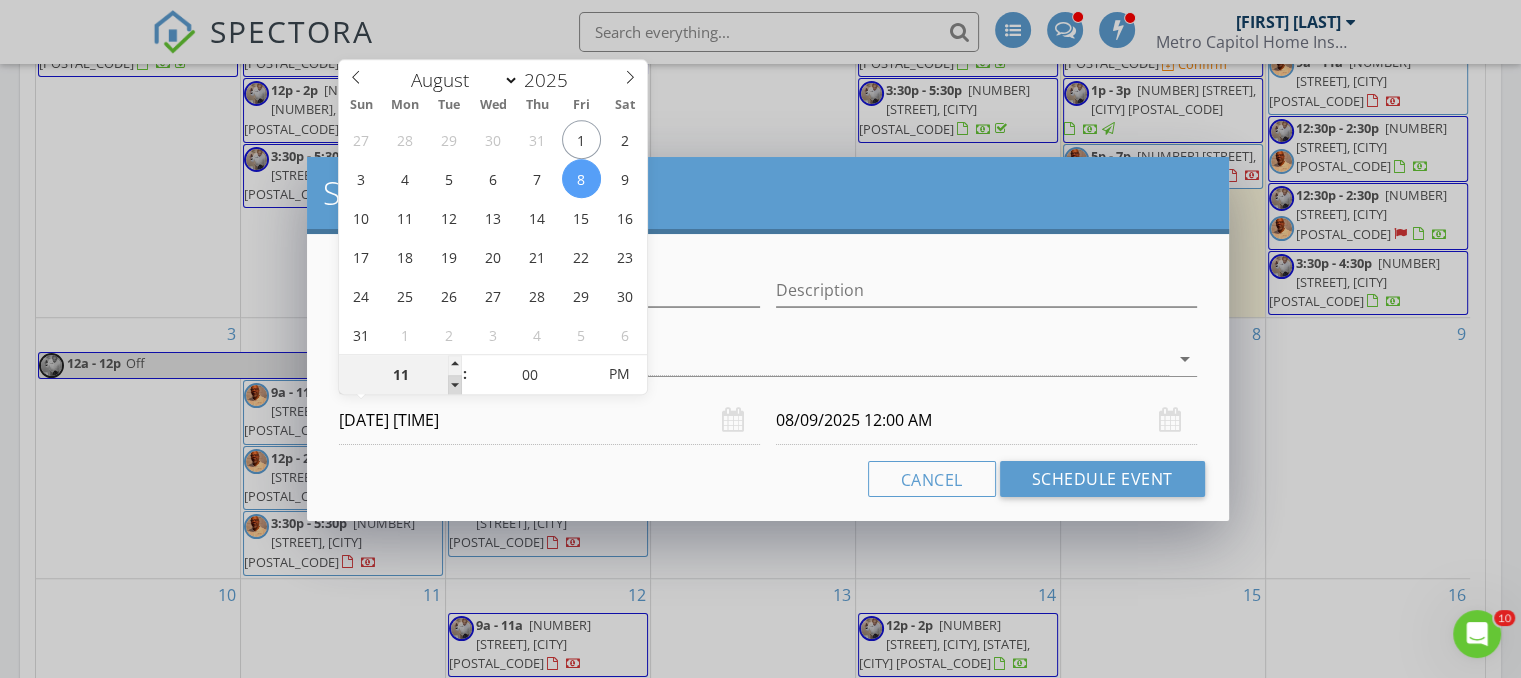 click at bounding box center [455, 385] 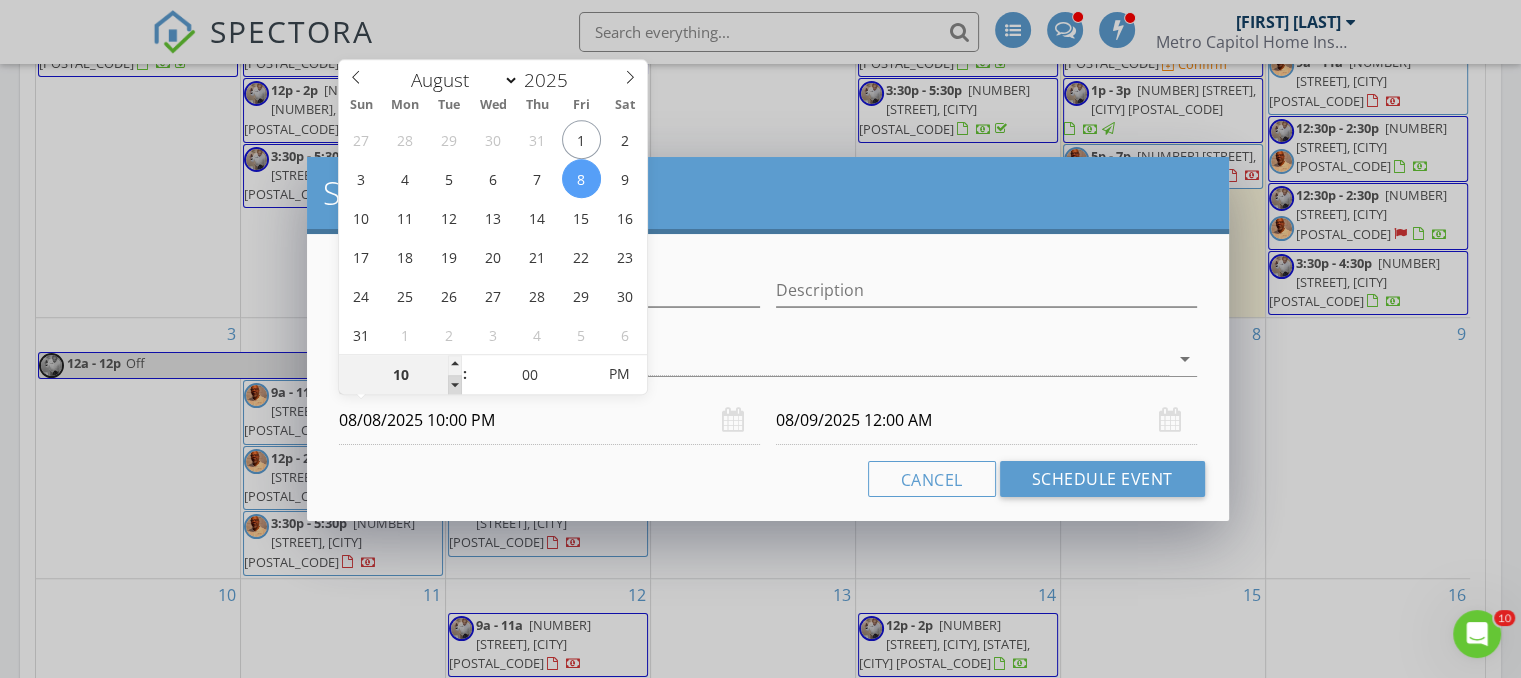 click at bounding box center (455, 385) 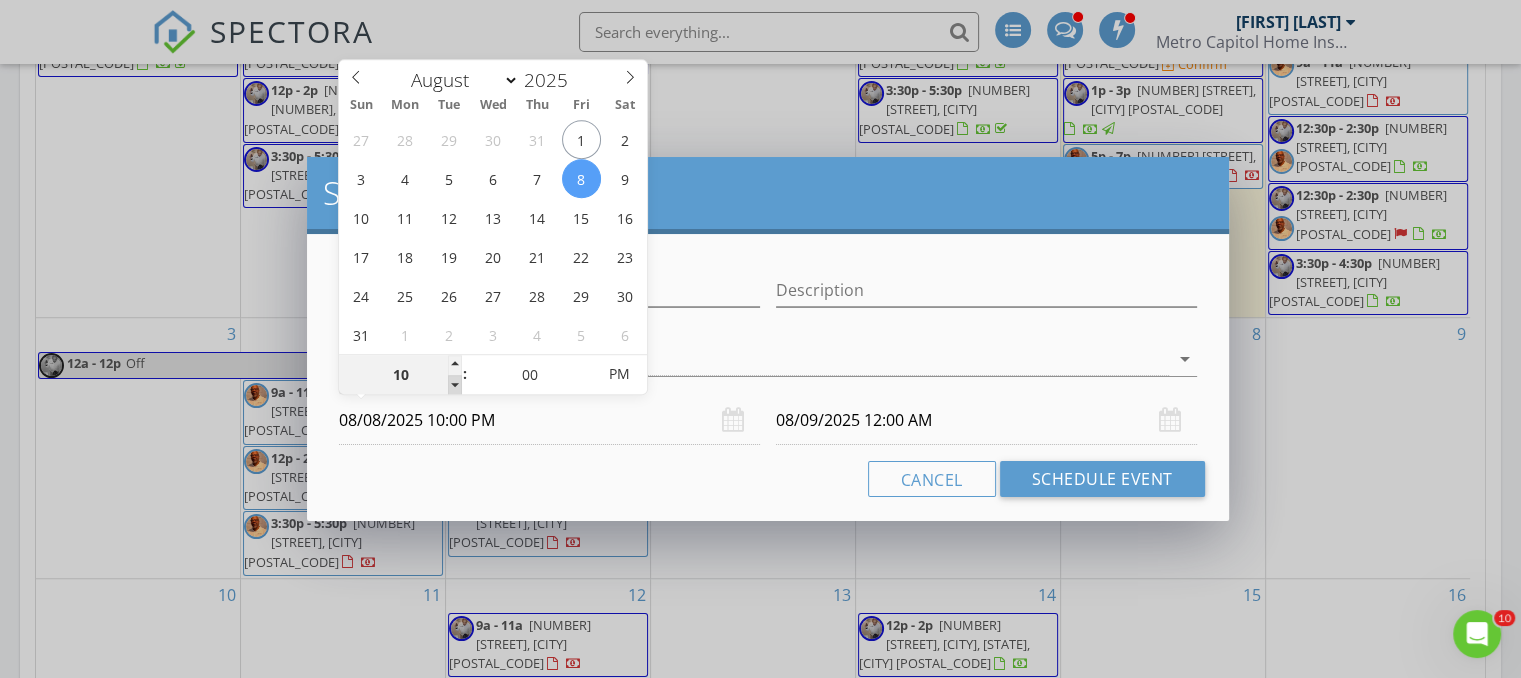 type on "08/09/2025 10:00 PM" 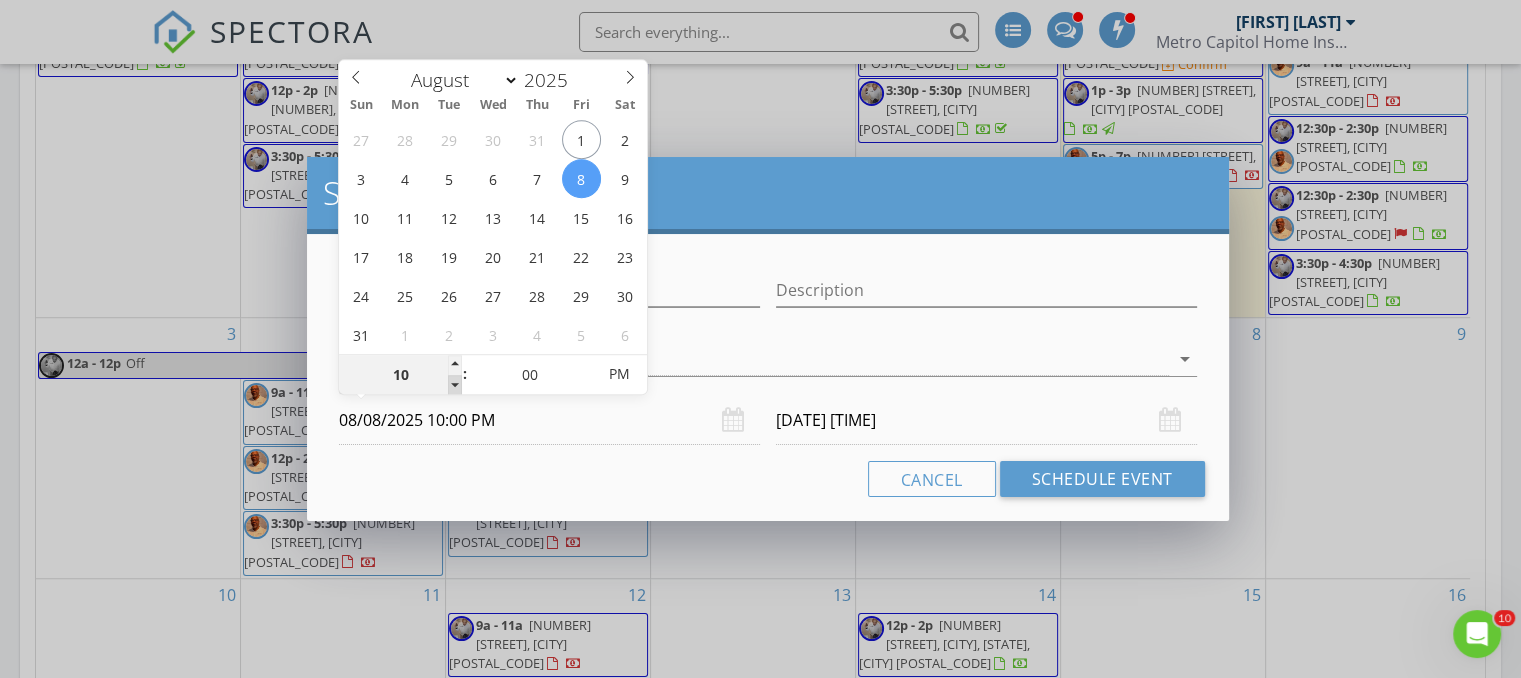 type on "09" 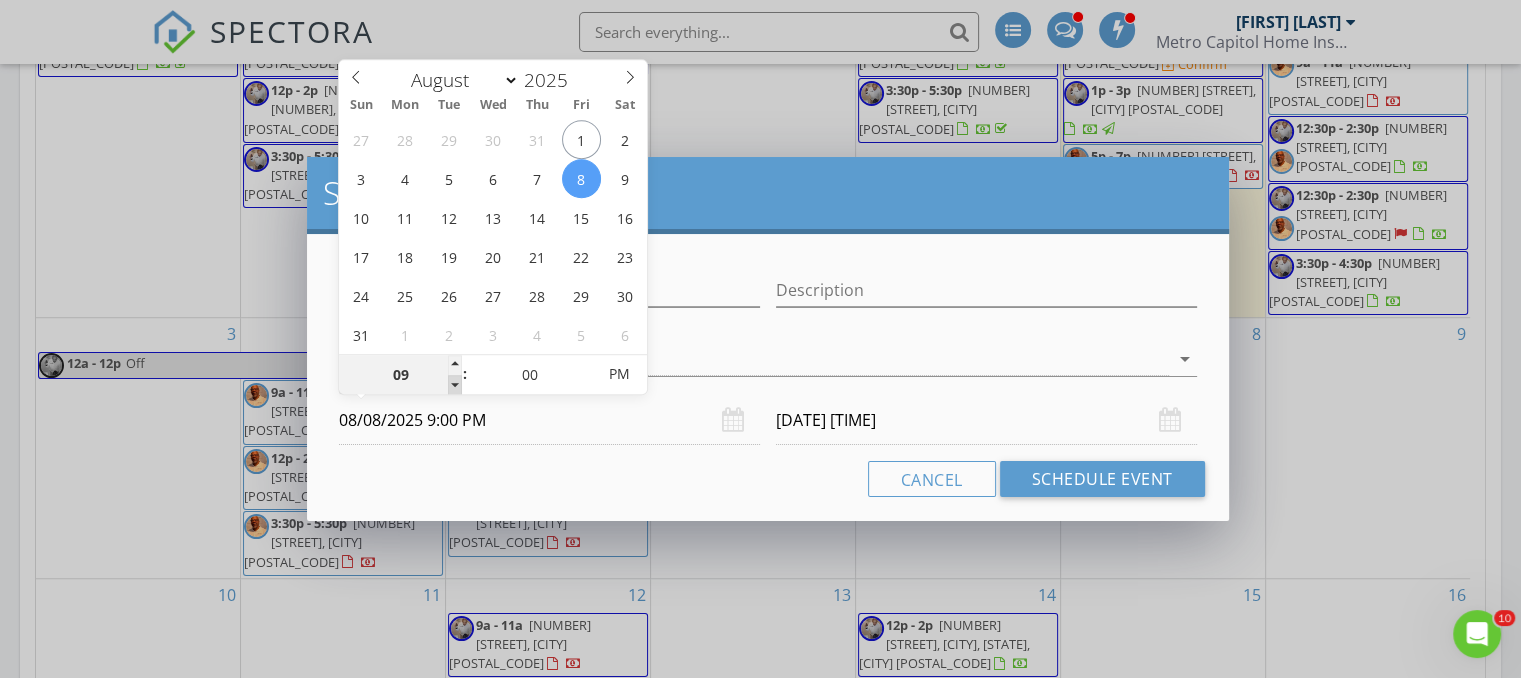 click at bounding box center (455, 385) 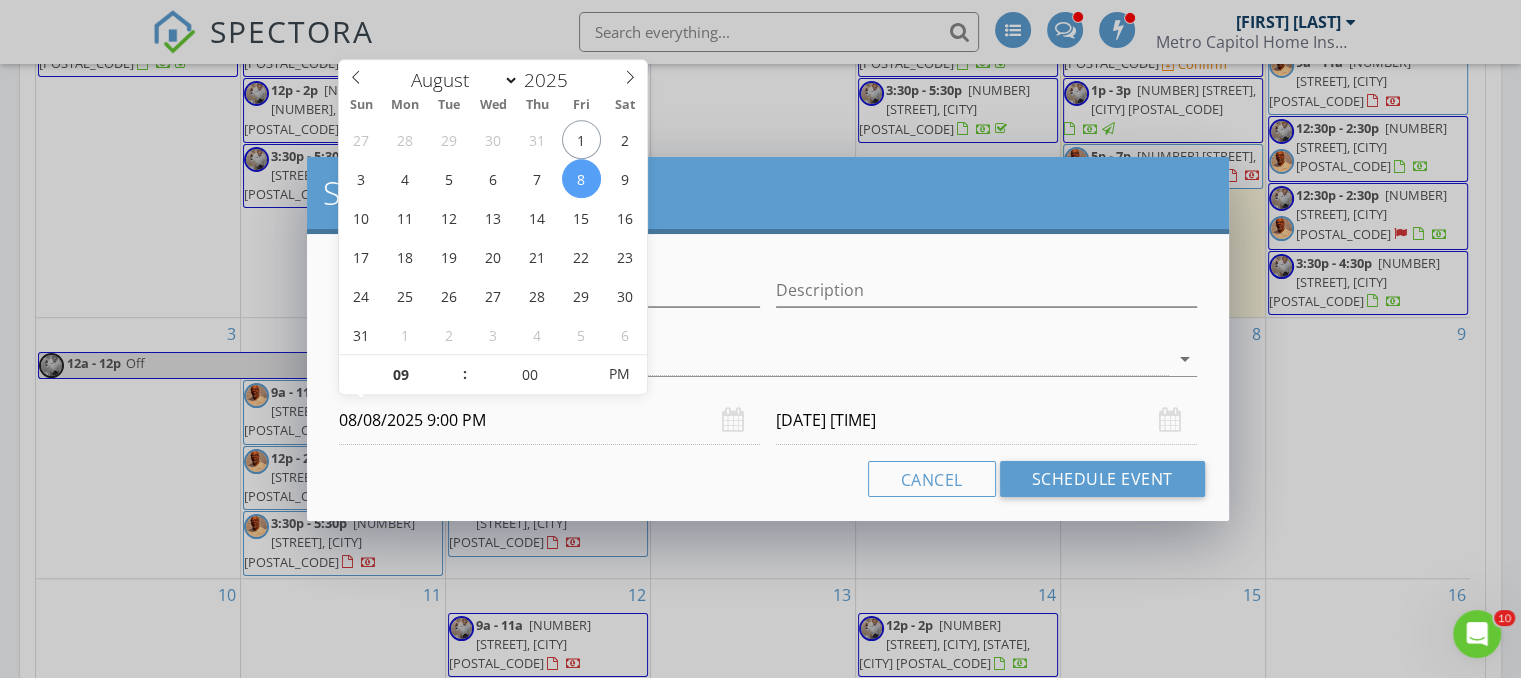 type on "08/09/2025 9:00 PM" 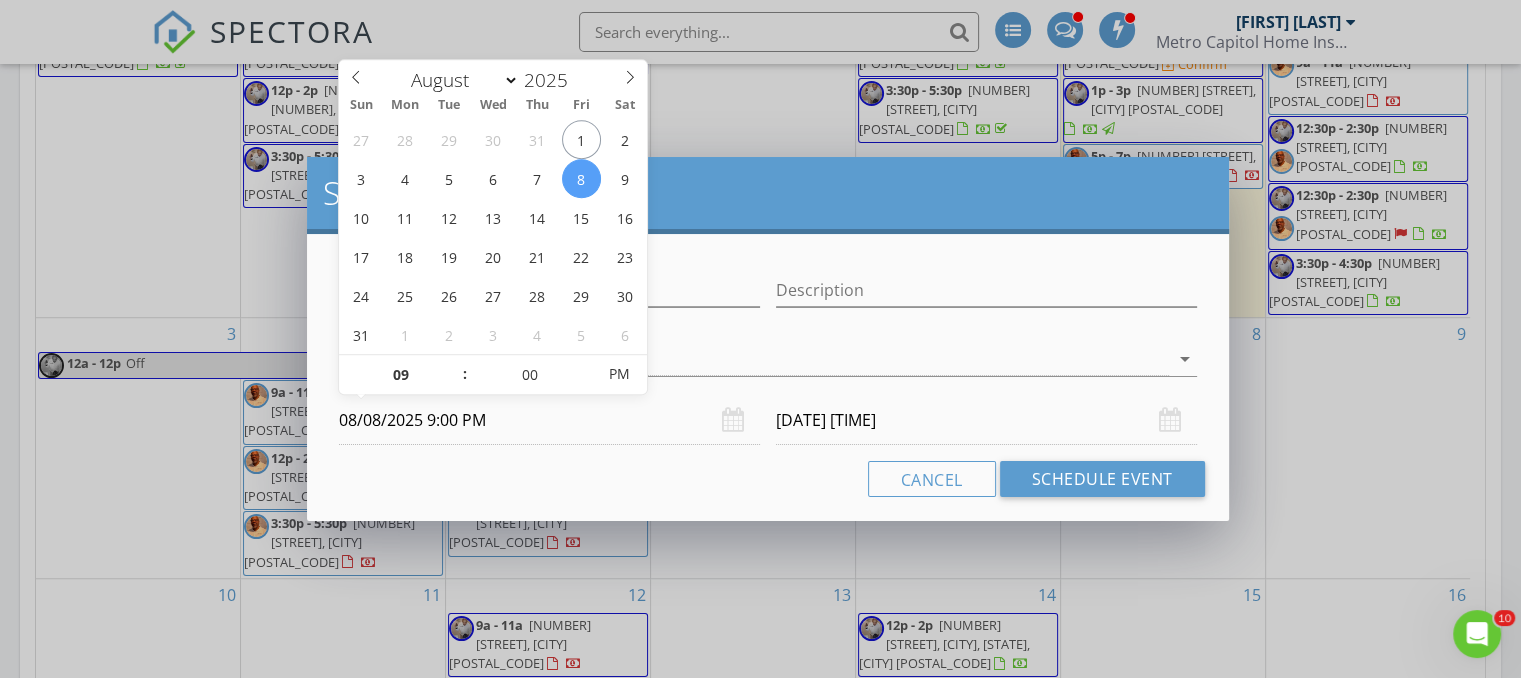 click on "PM" at bounding box center [619, 374] 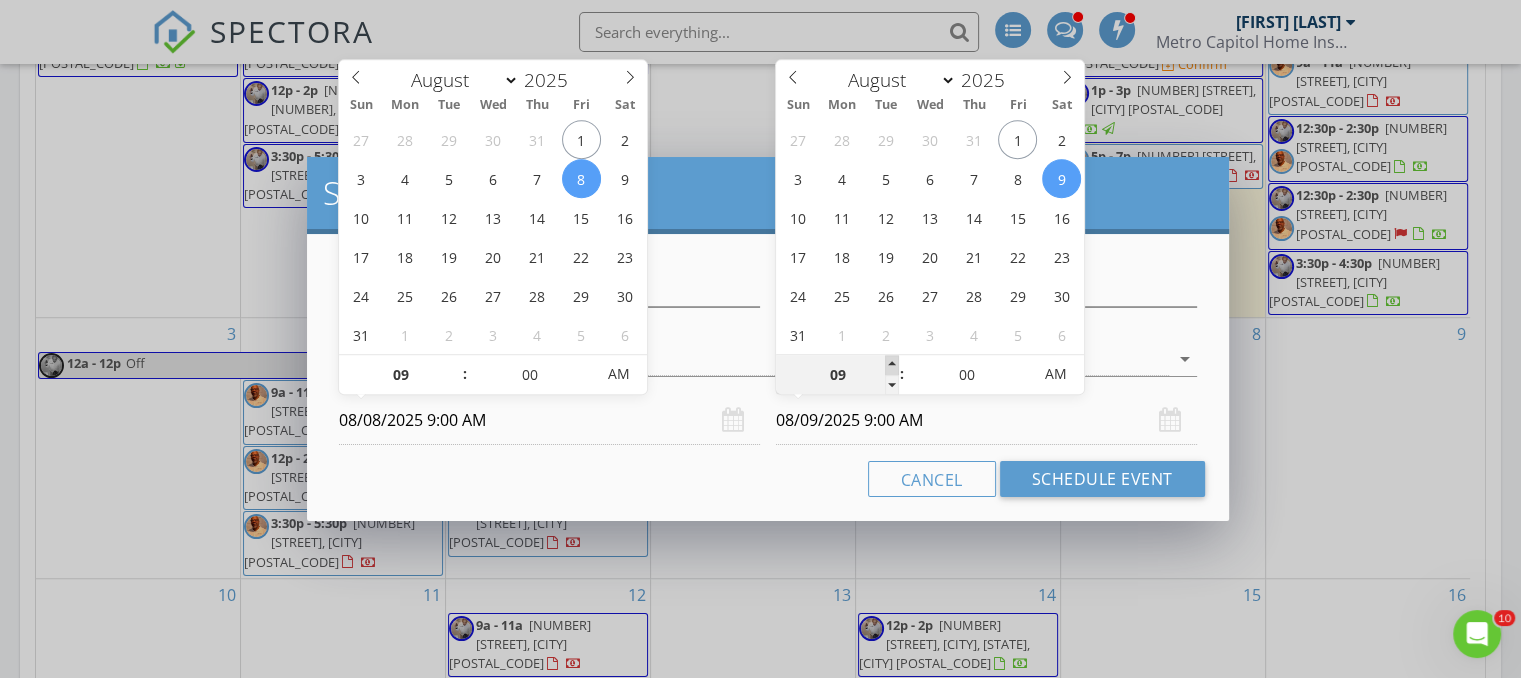 type on "10" 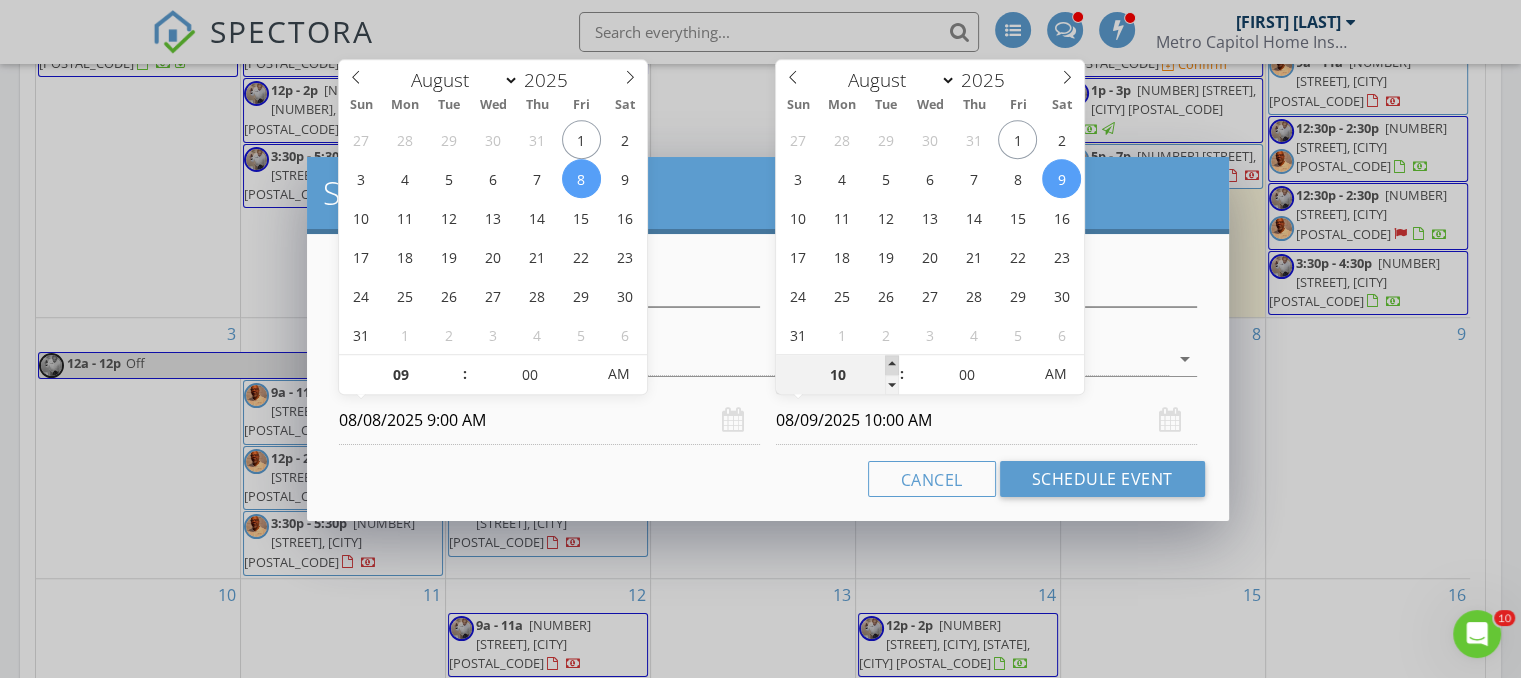 click at bounding box center (892, 365) 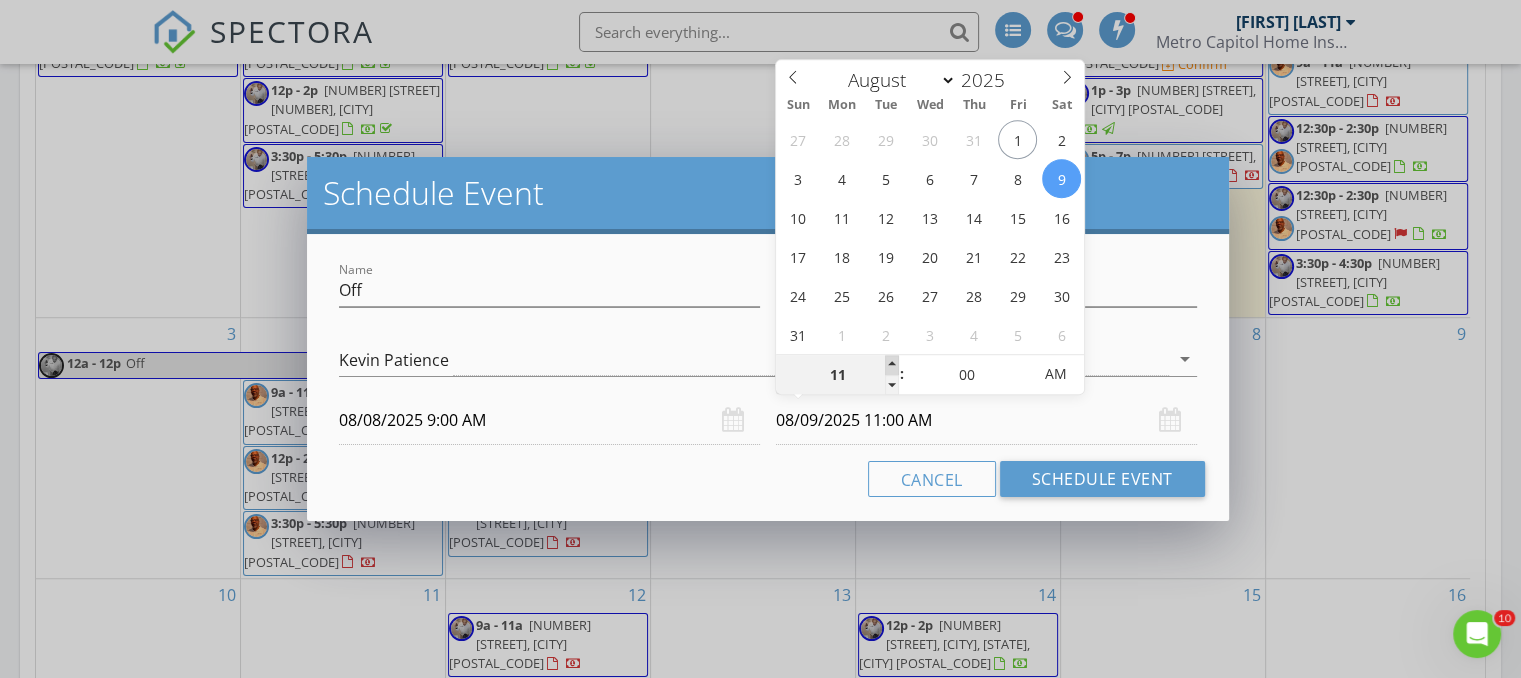 click at bounding box center [892, 365] 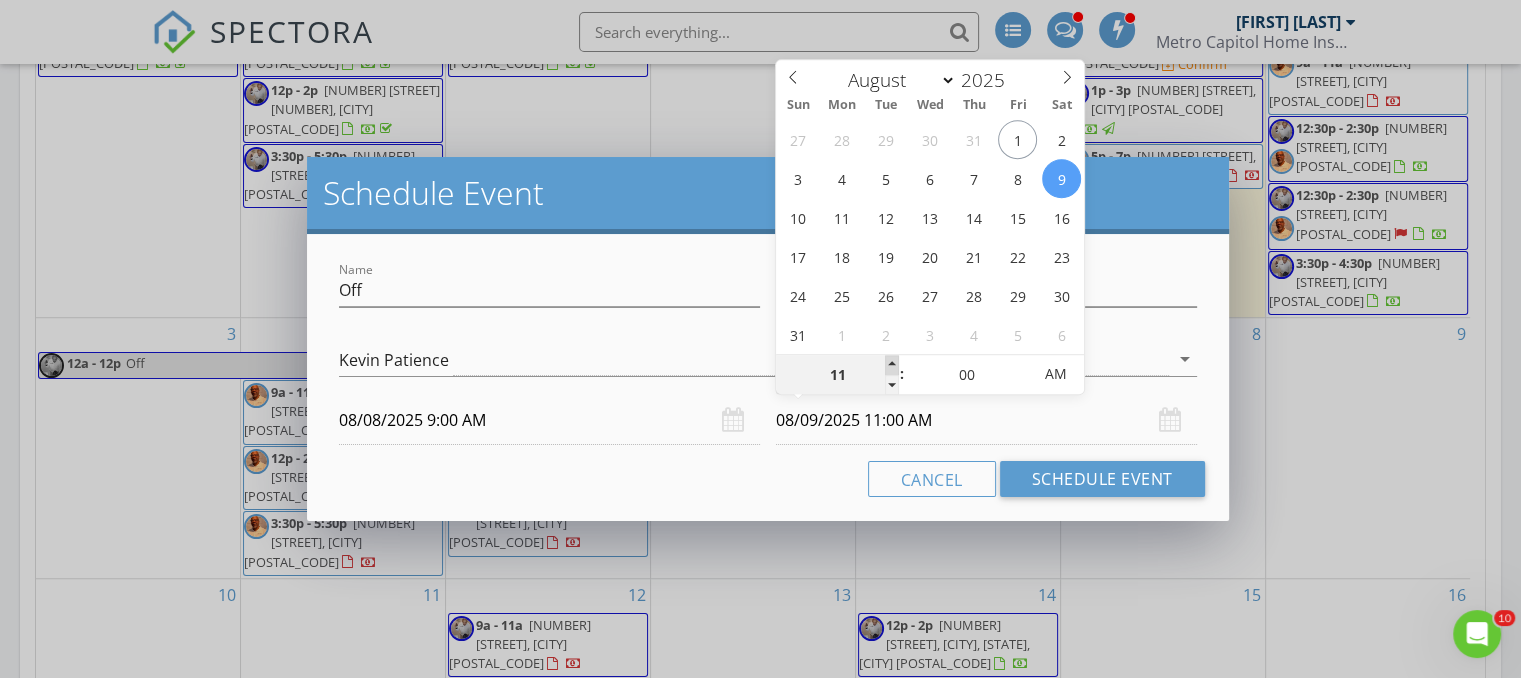 type on "12" 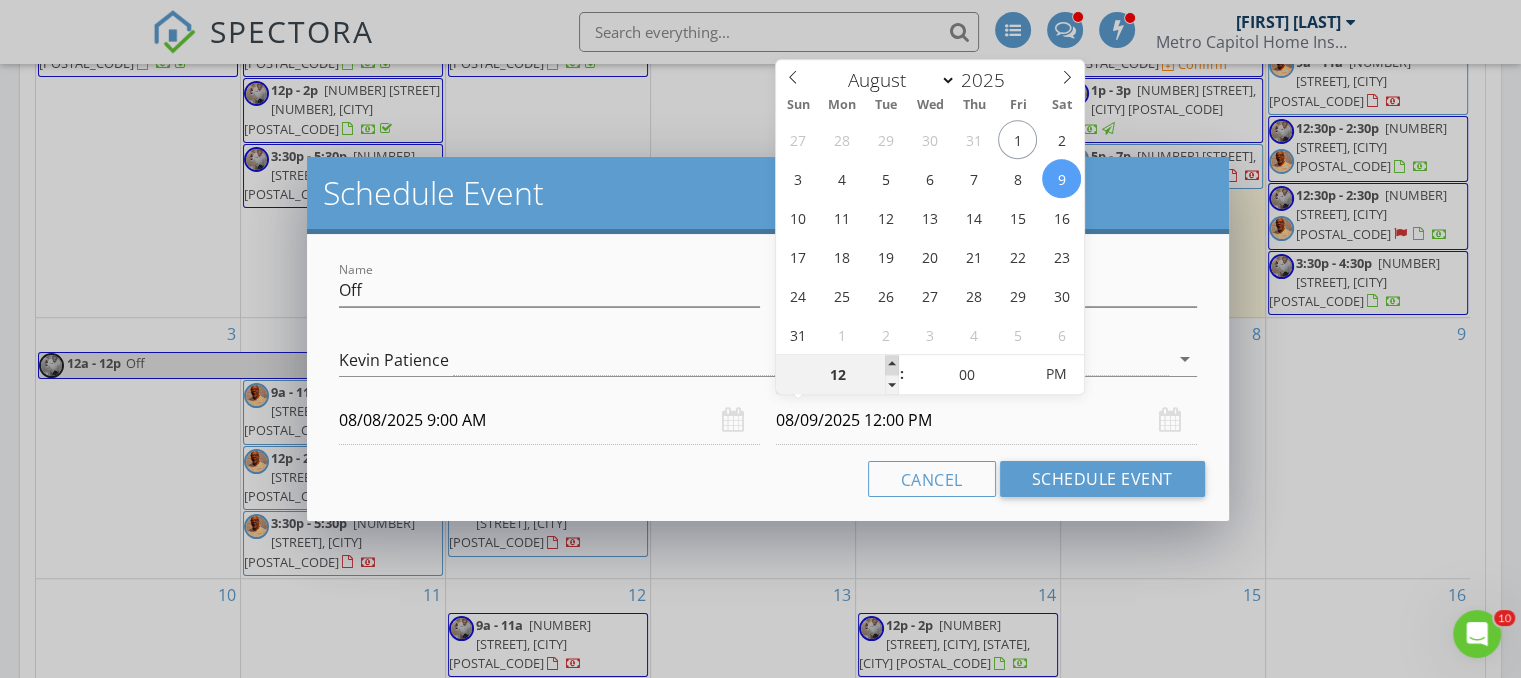 click at bounding box center (892, 365) 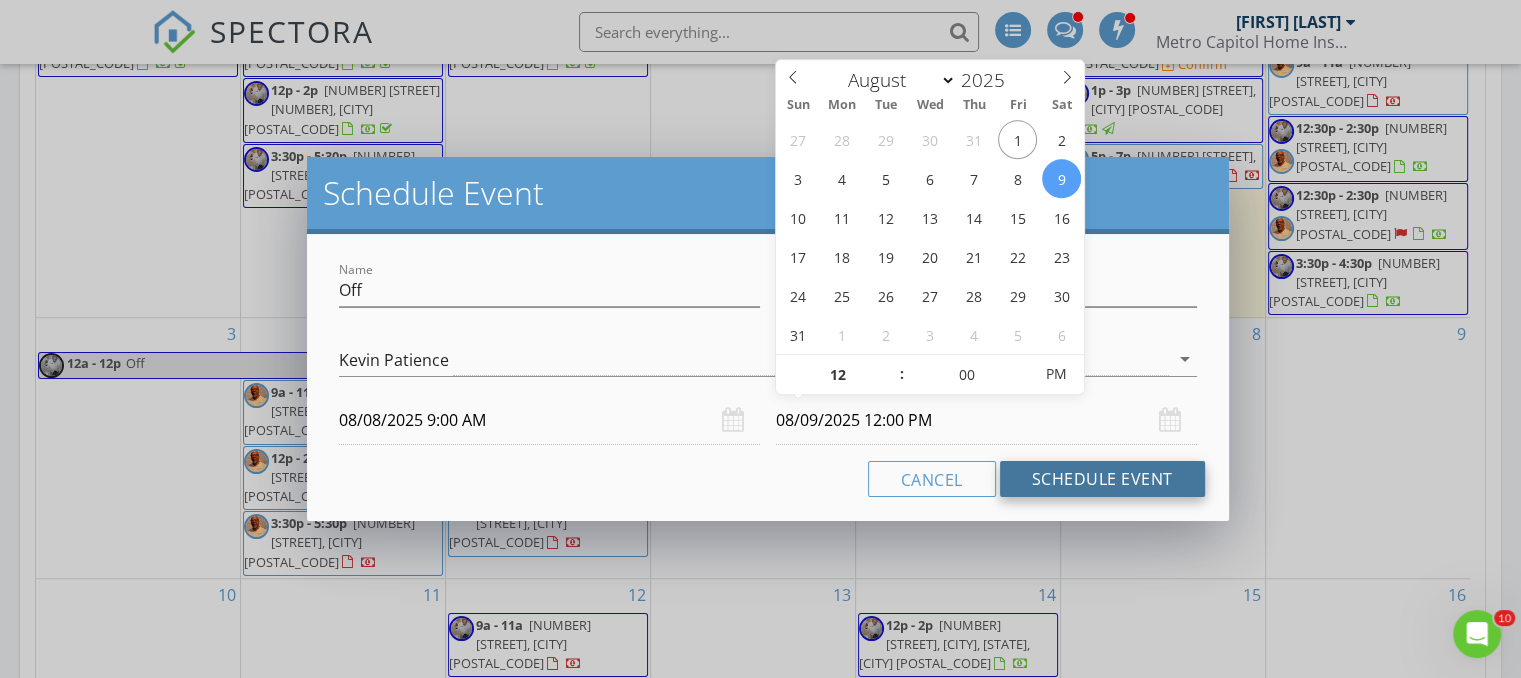 click on "Schedule Event" at bounding box center (1102, 479) 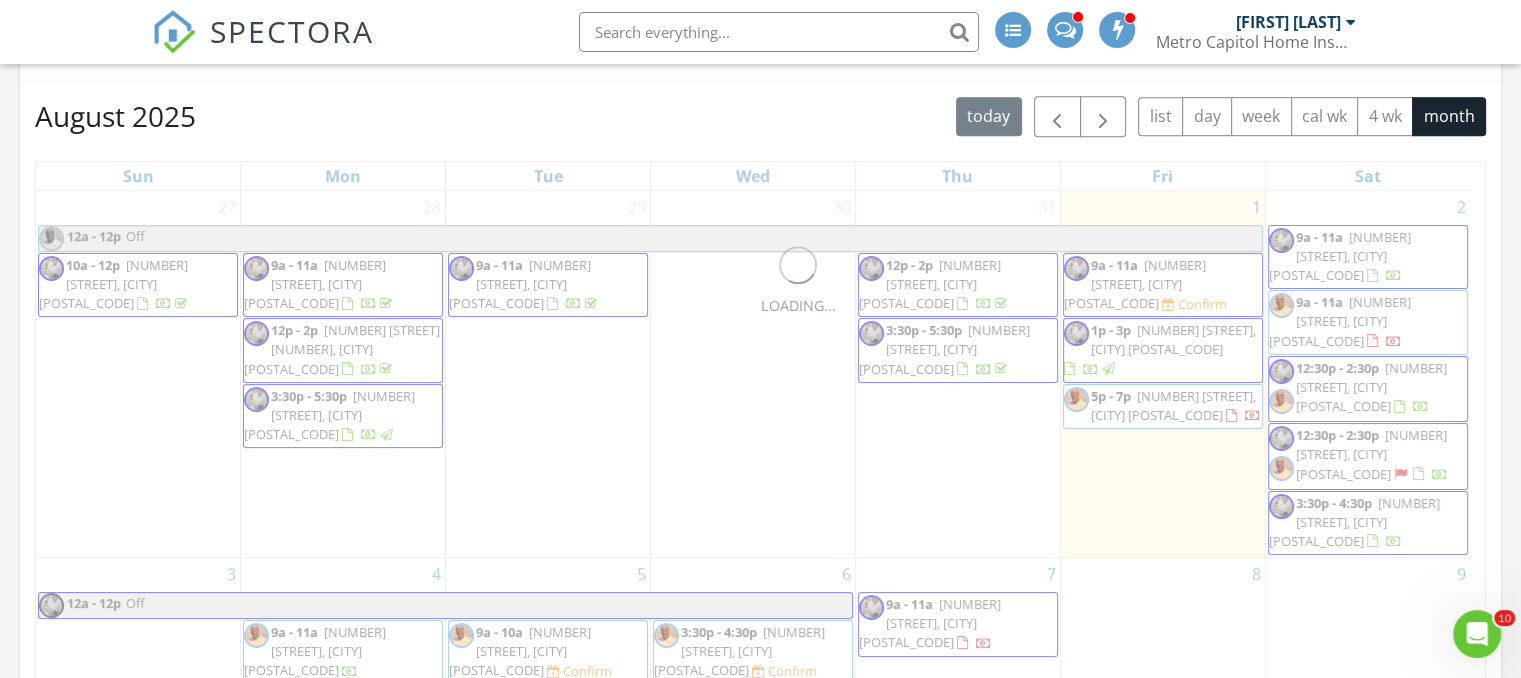 scroll, scrollTop: 1100, scrollLeft: 0, axis: vertical 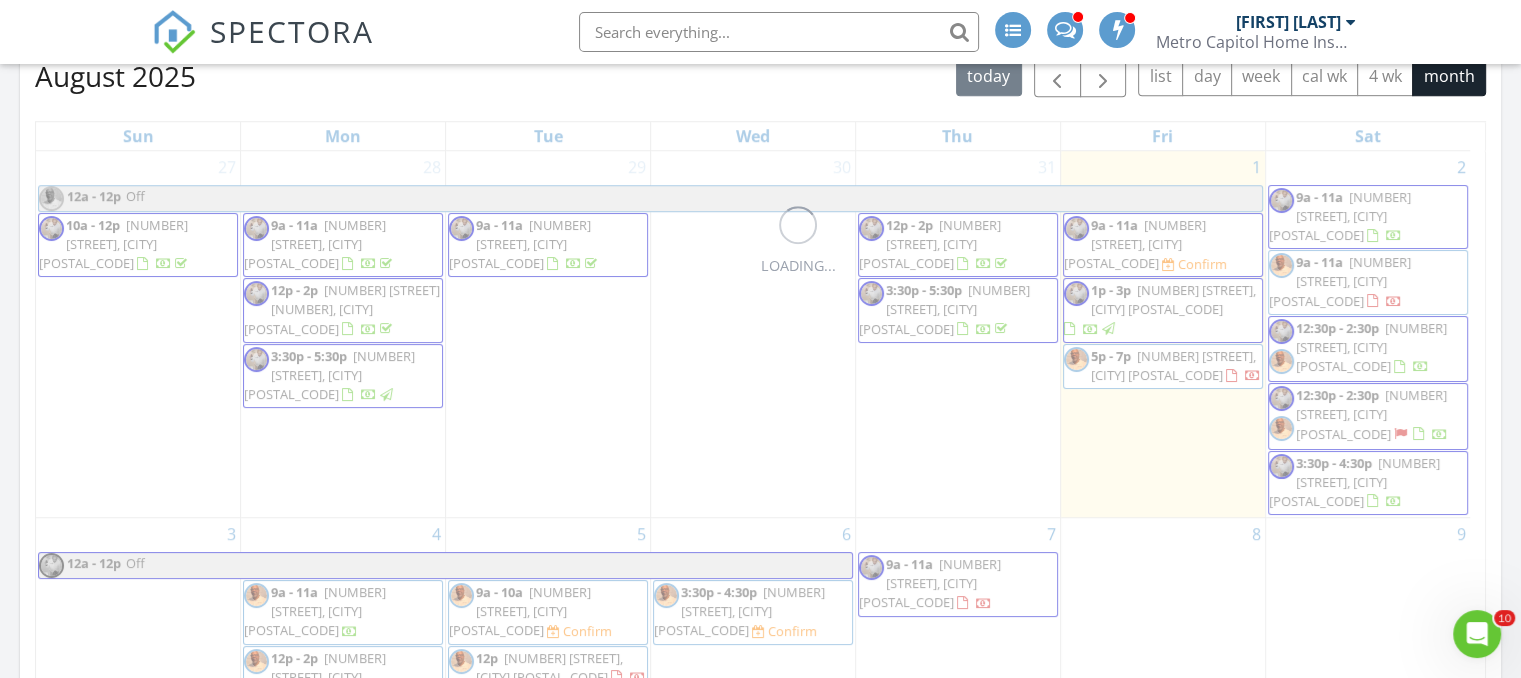 click on "8" at bounding box center (1163, 648) 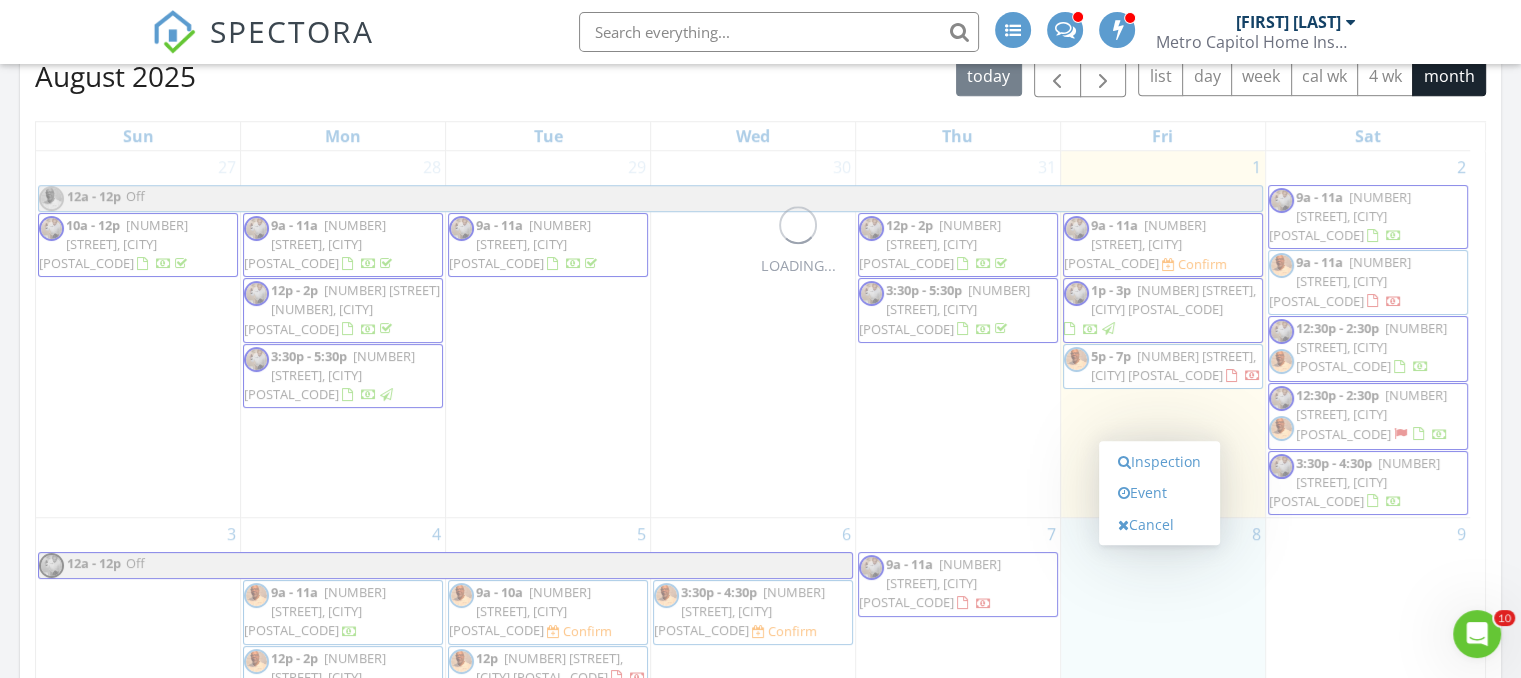 click on "7
9a - 11a
8110 Laurnick Dr, Glen Burnie 21060" at bounding box center (958, 648) 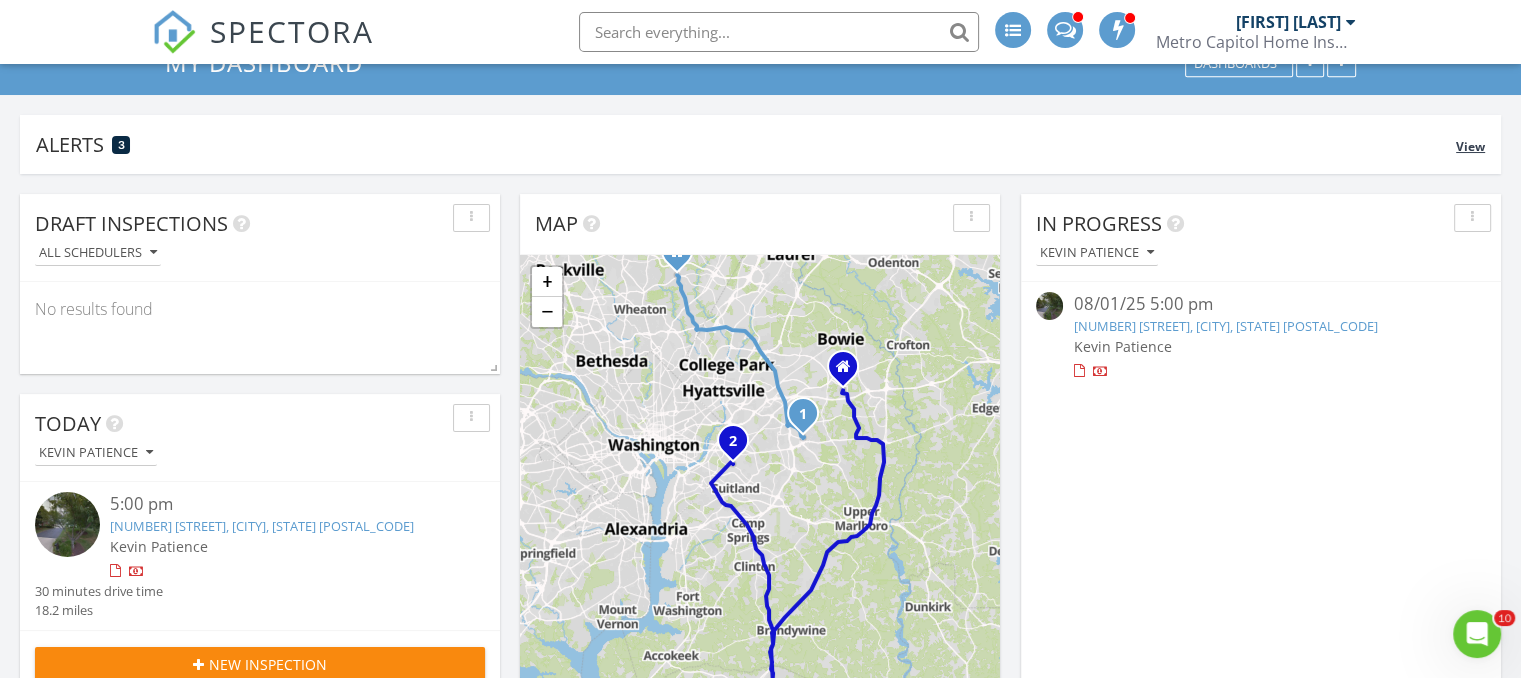 scroll, scrollTop: 0, scrollLeft: 0, axis: both 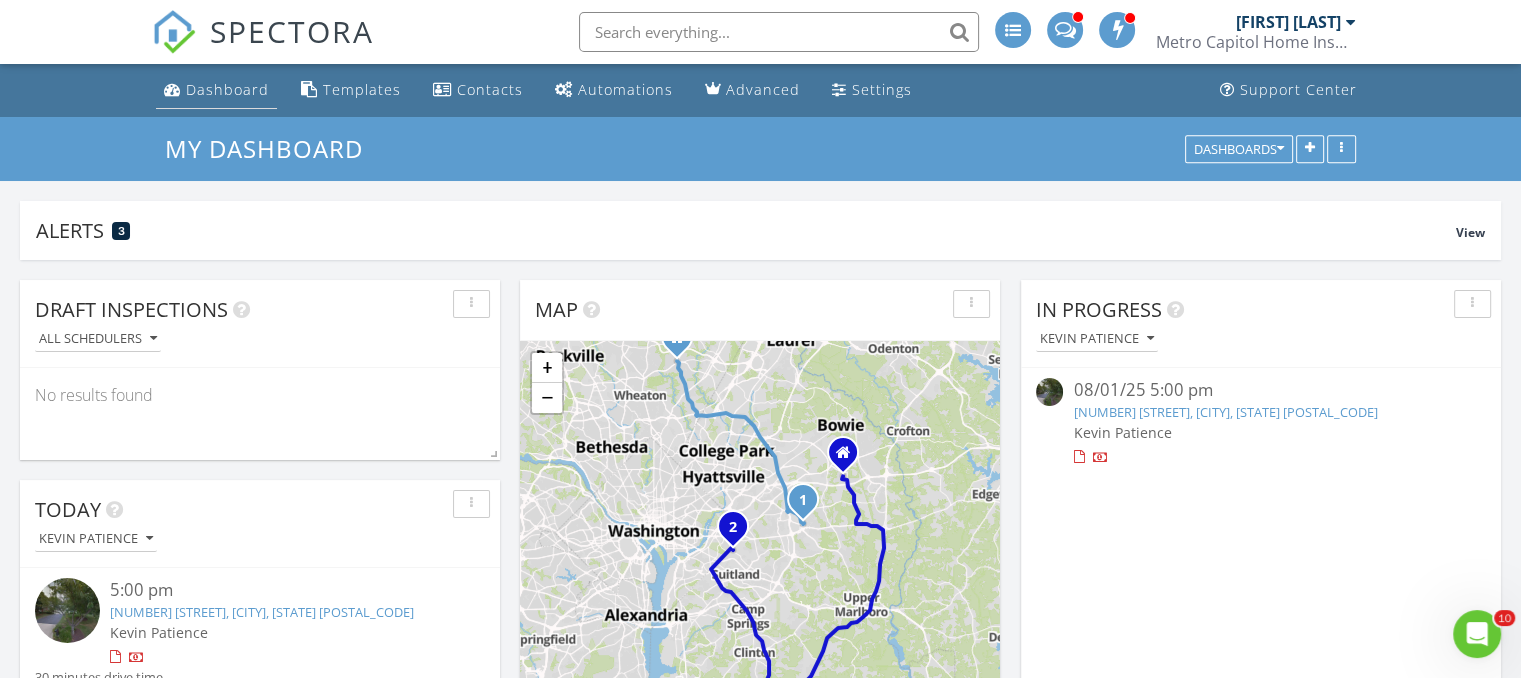 click on "Dashboard" at bounding box center [227, 89] 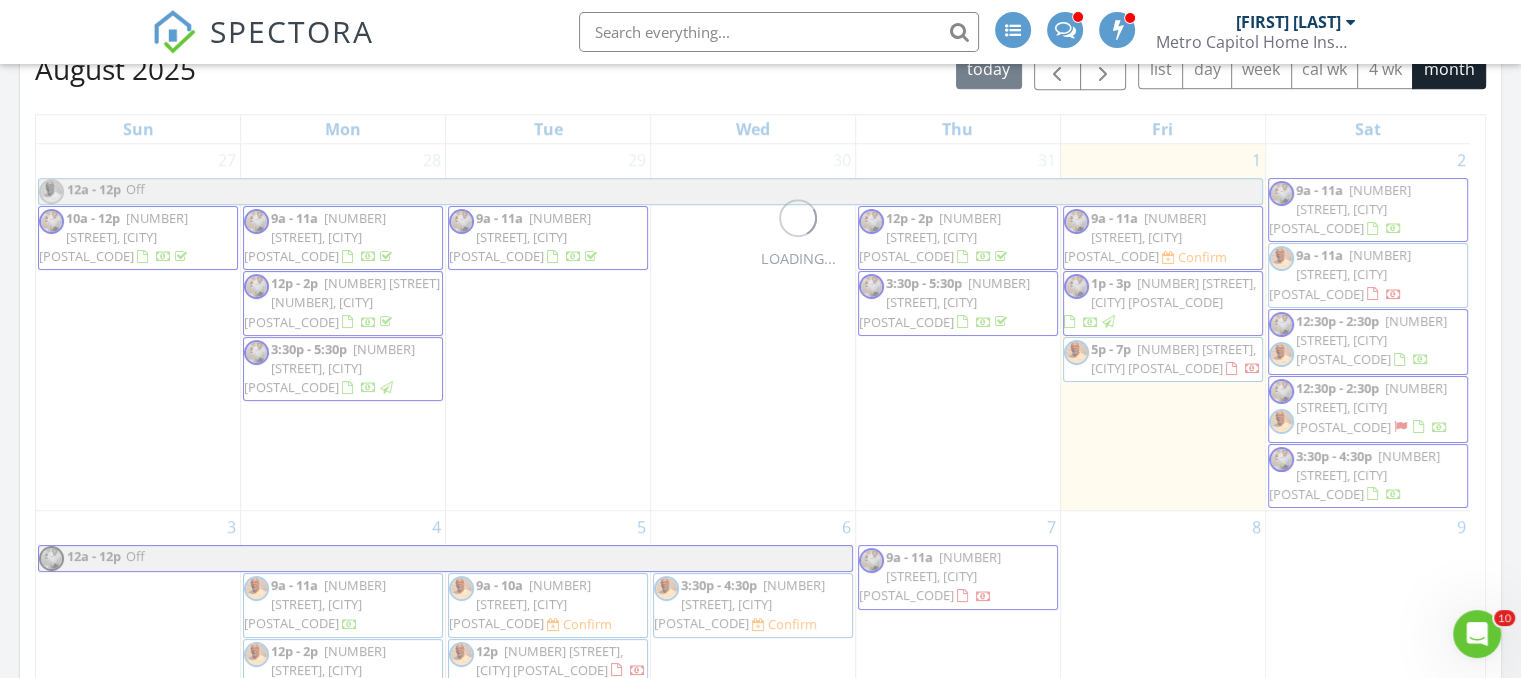 scroll, scrollTop: 1000, scrollLeft: 0, axis: vertical 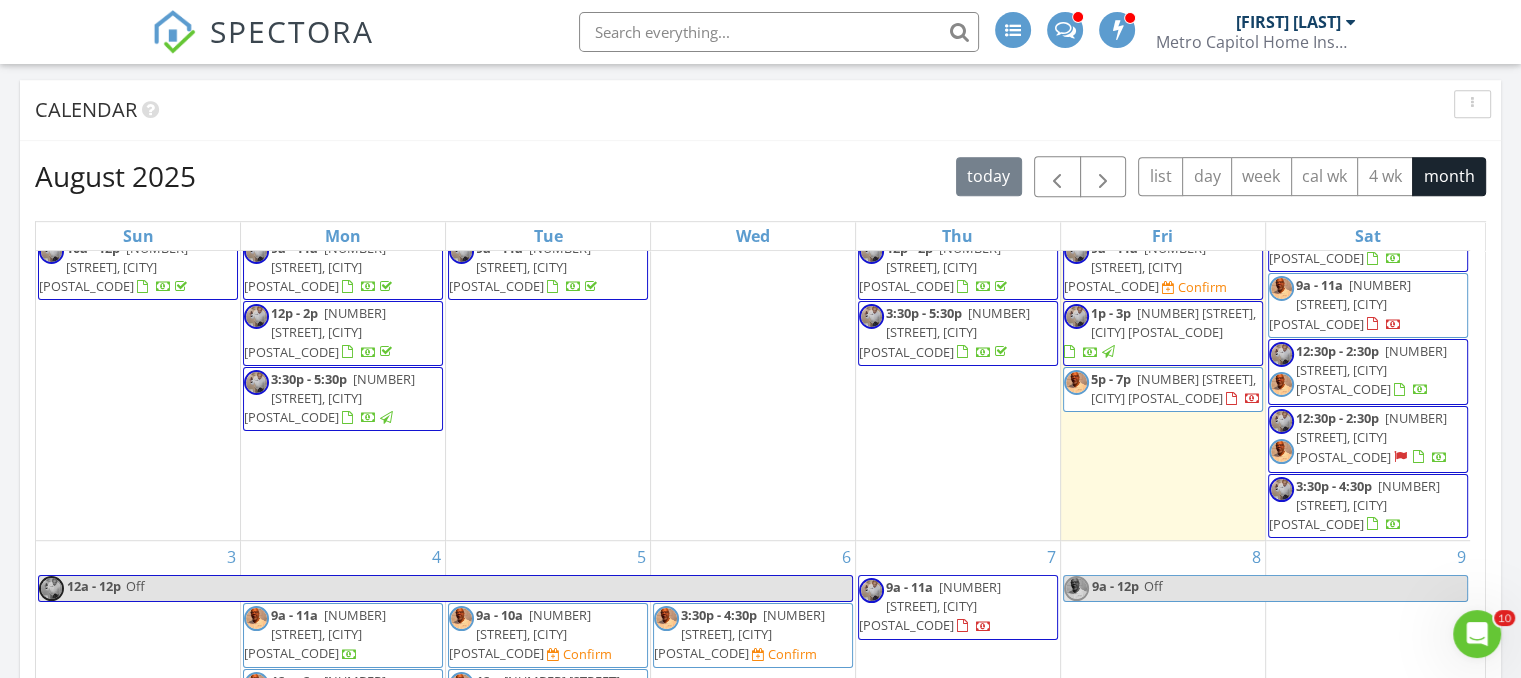 click on "Off" at bounding box center (1305, 588) 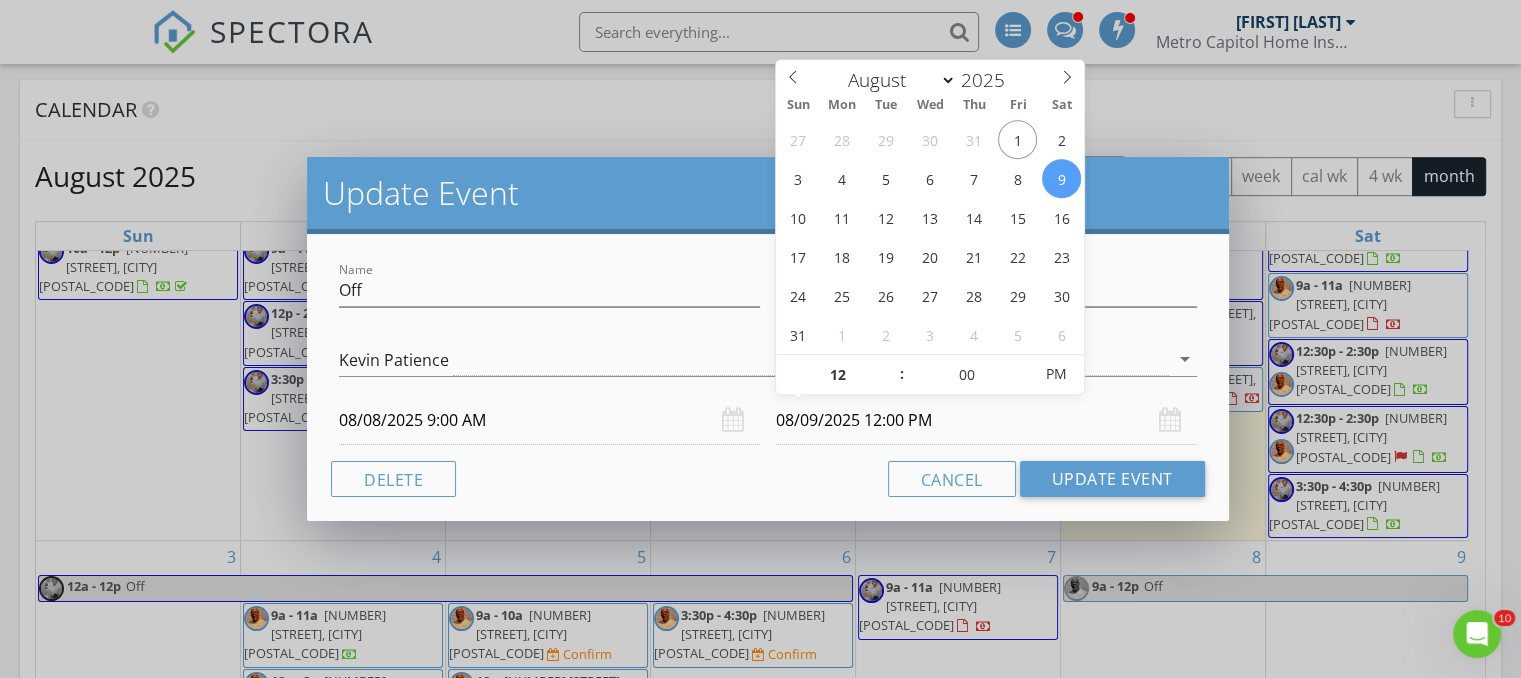 click on "08/09/2025 12:00 PM" at bounding box center (986, 420) 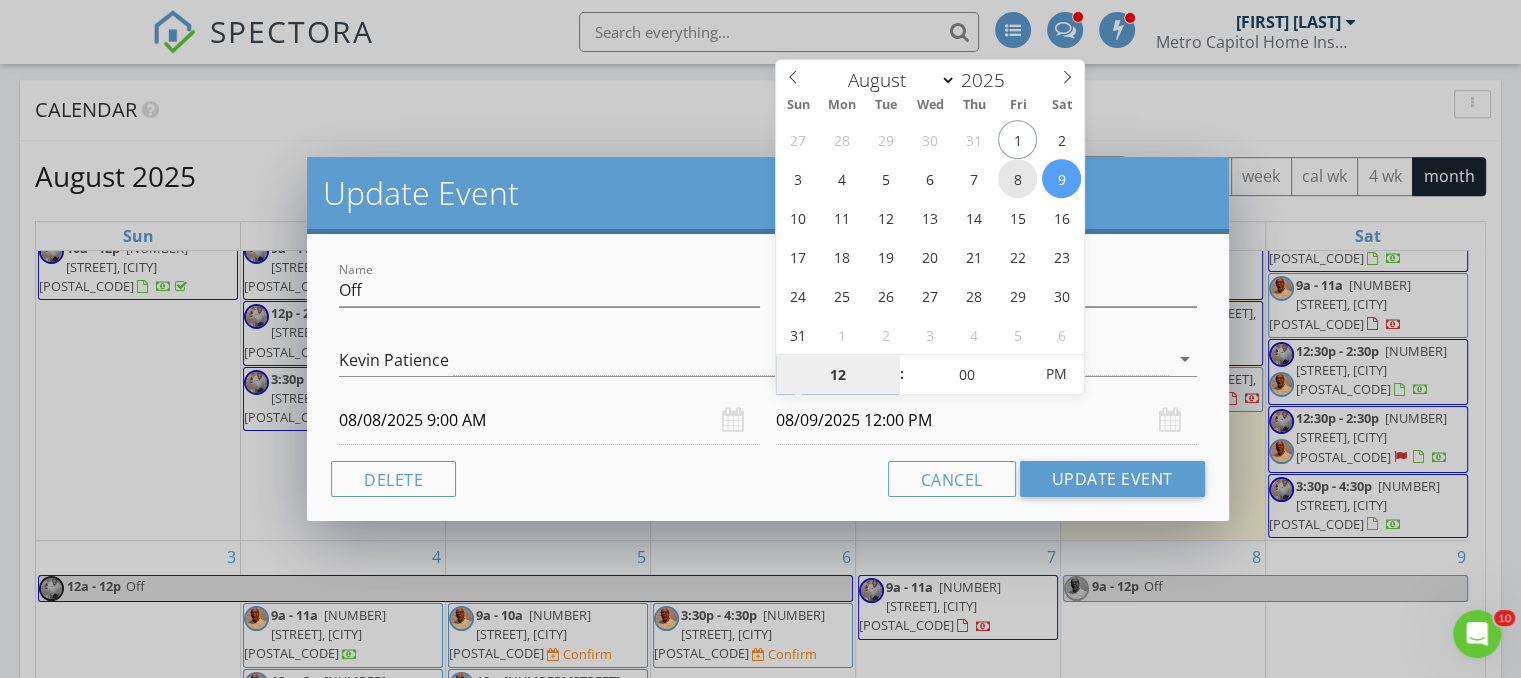type on "08/08/2025 12:00 PM" 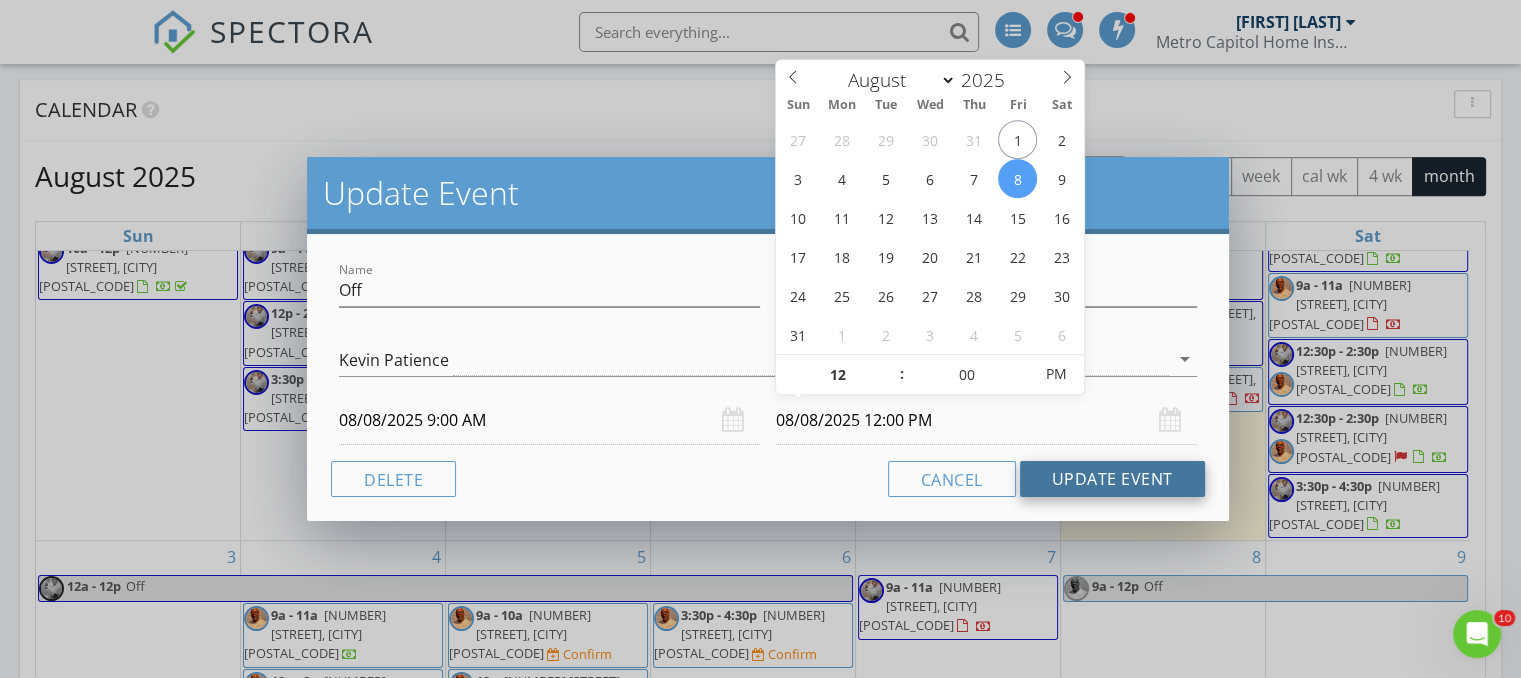 click on "Update Event" at bounding box center [1112, 479] 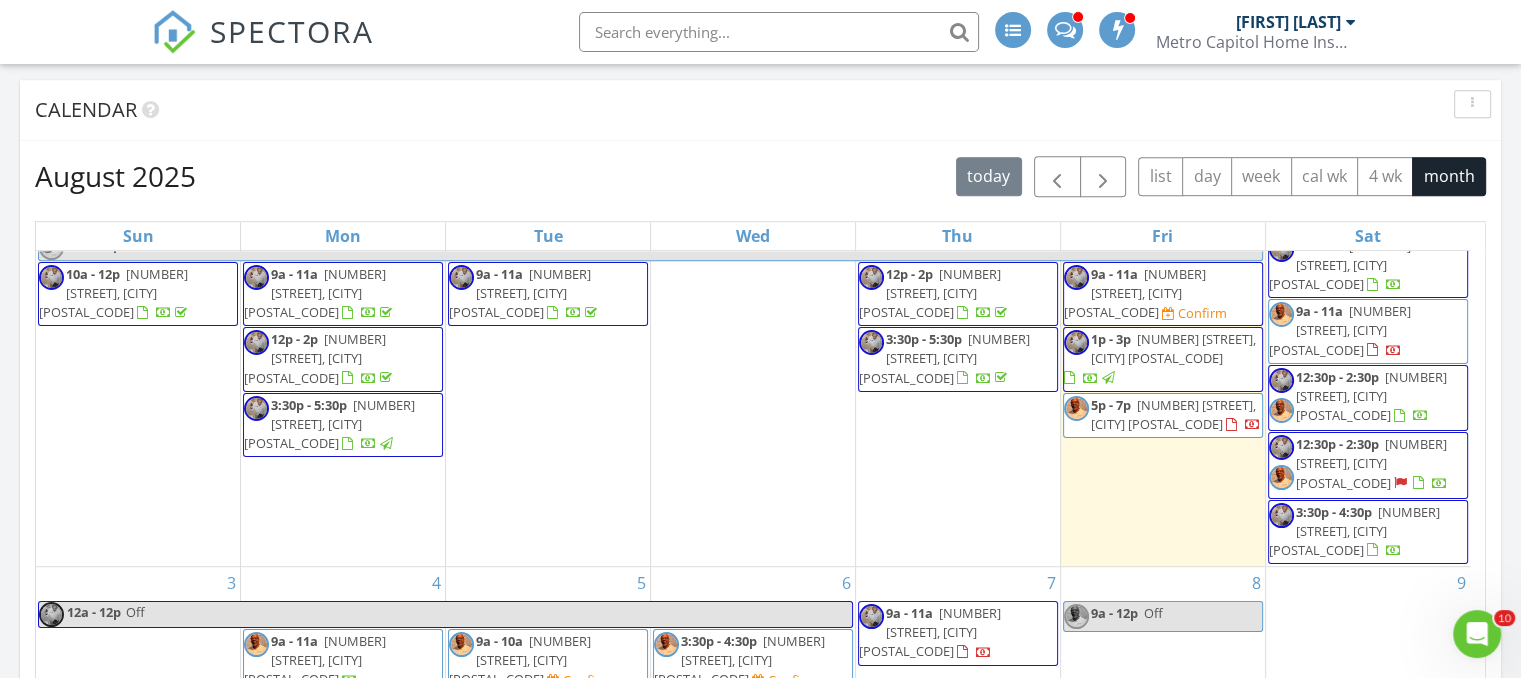 scroll, scrollTop: 77, scrollLeft: 0, axis: vertical 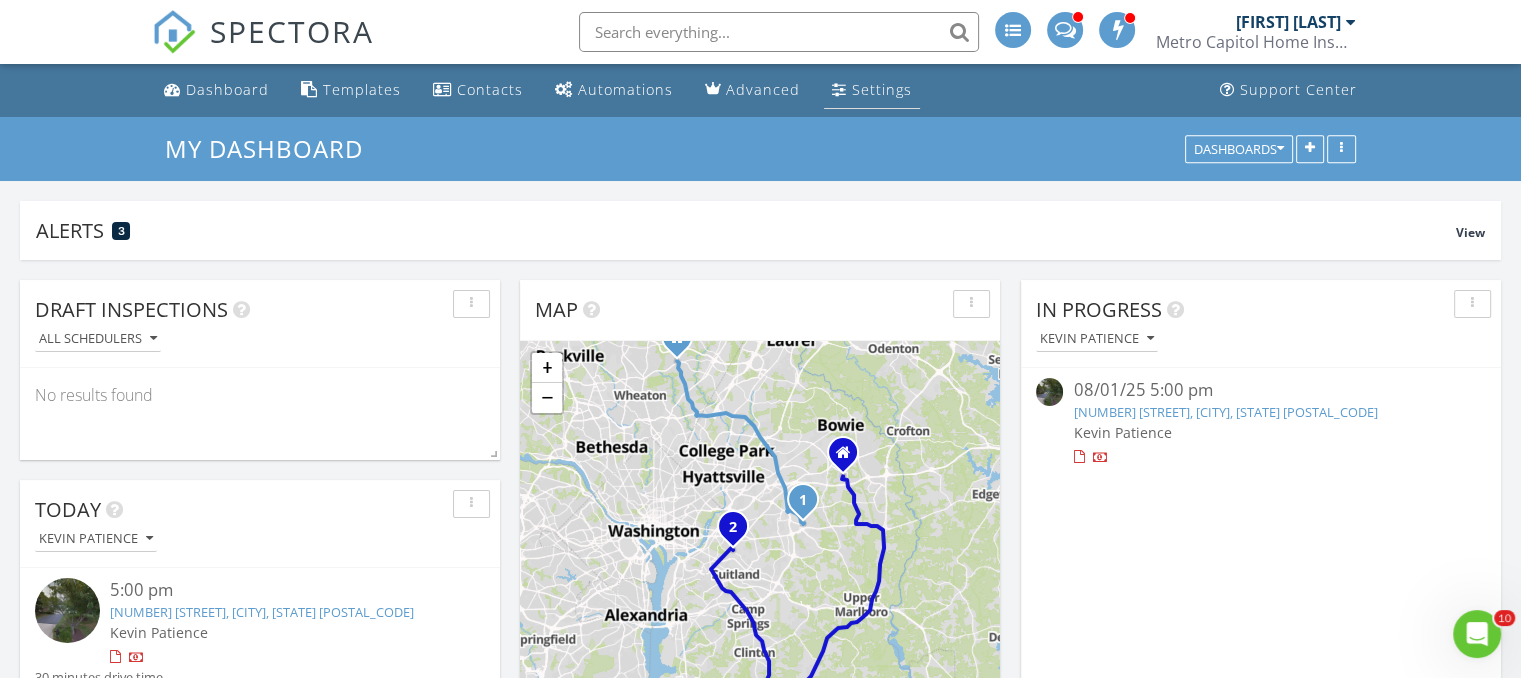 click on "Settings" at bounding box center (882, 89) 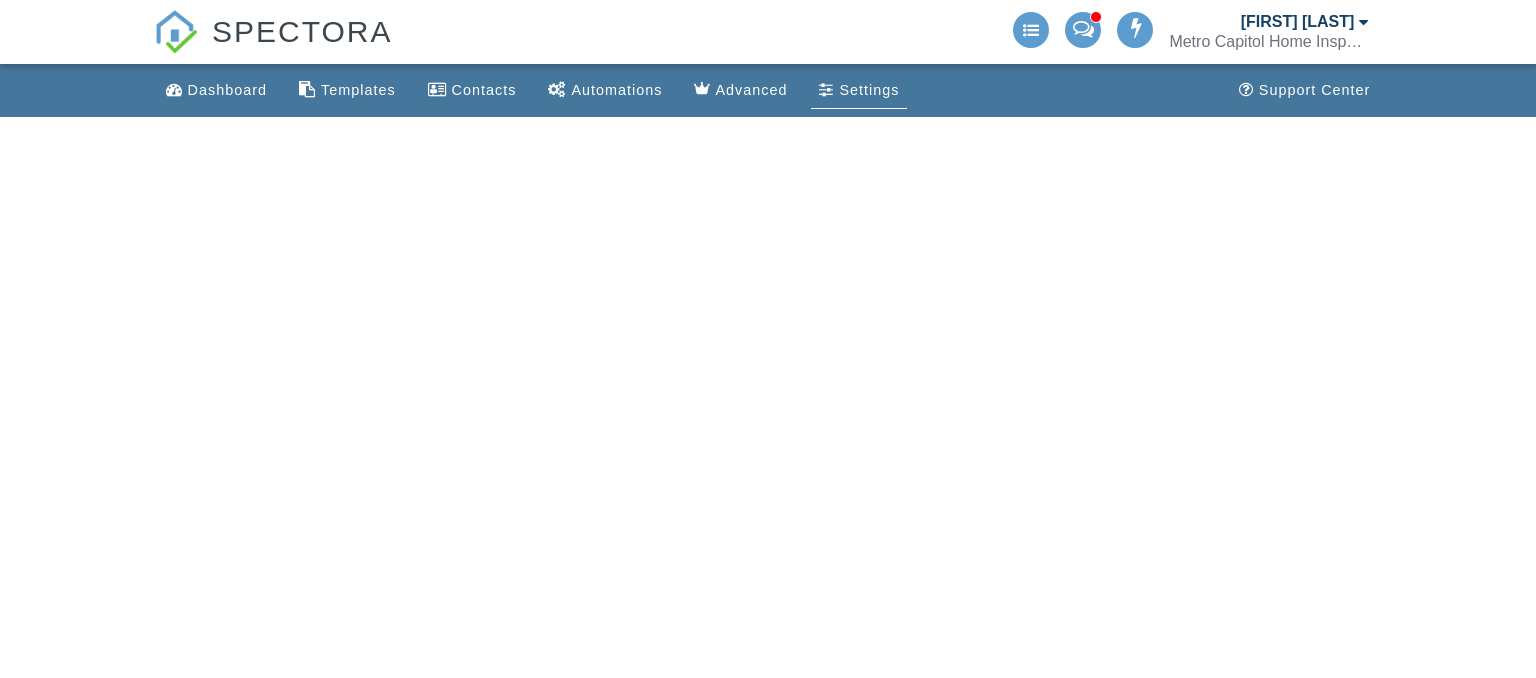scroll, scrollTop: 0, scrollLeft: 0, axis: both 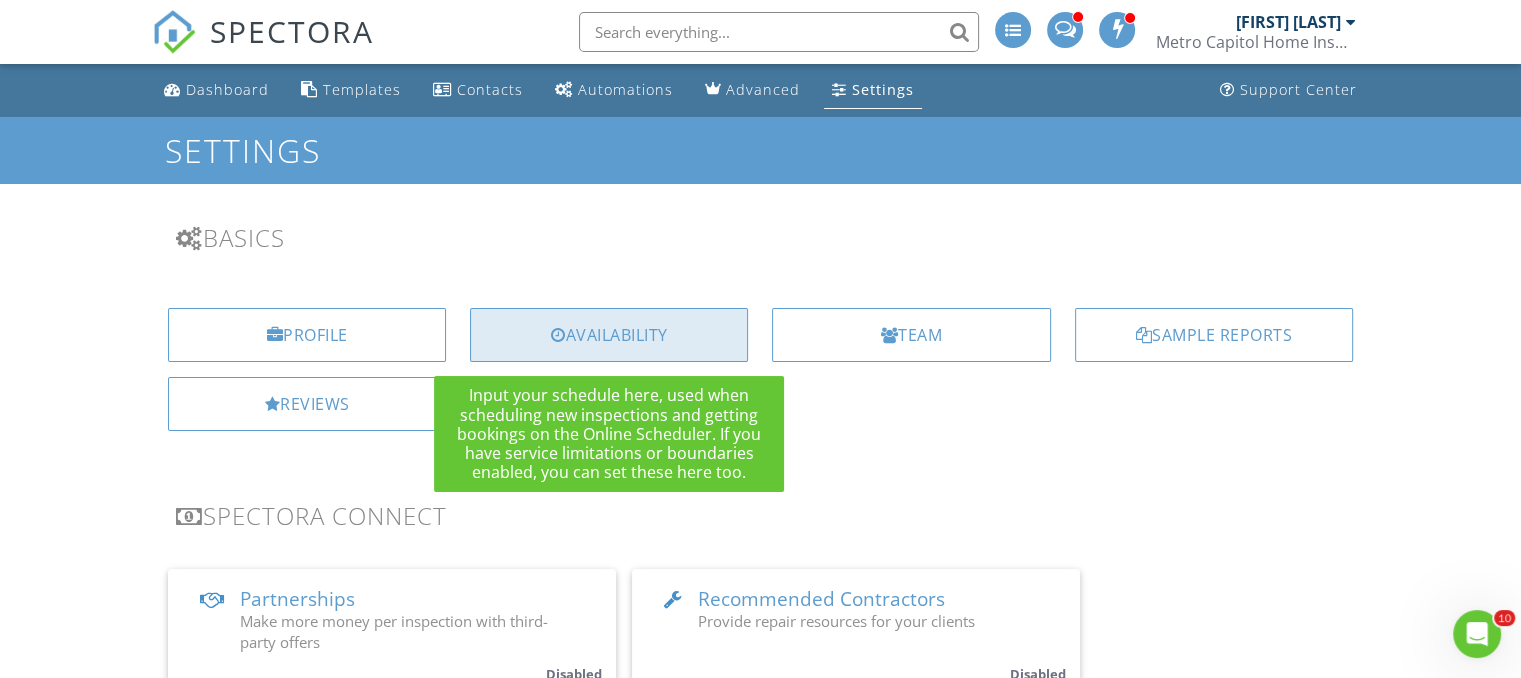 click on "Availability" at bounding box center (609, 335) 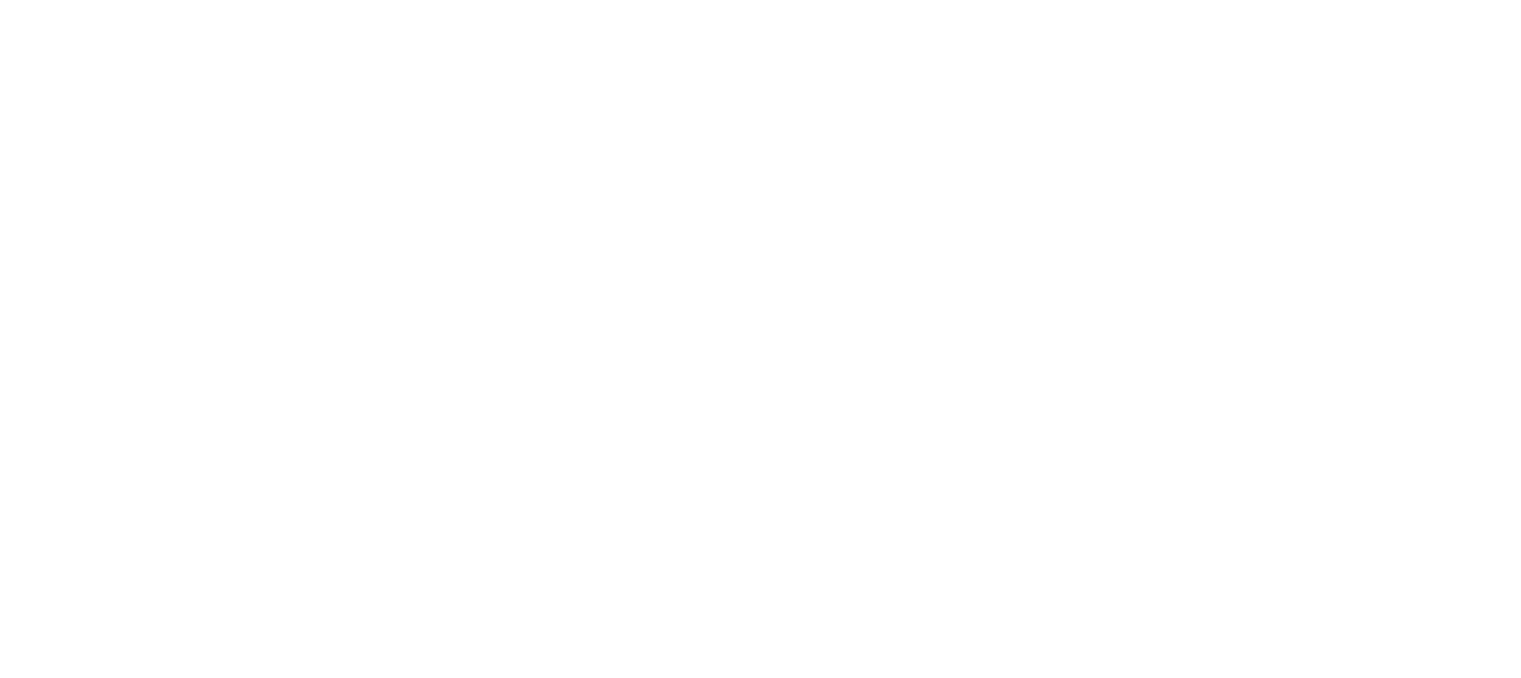 scroll, scrollTop: 0, scrollLeft: 0, axis: both 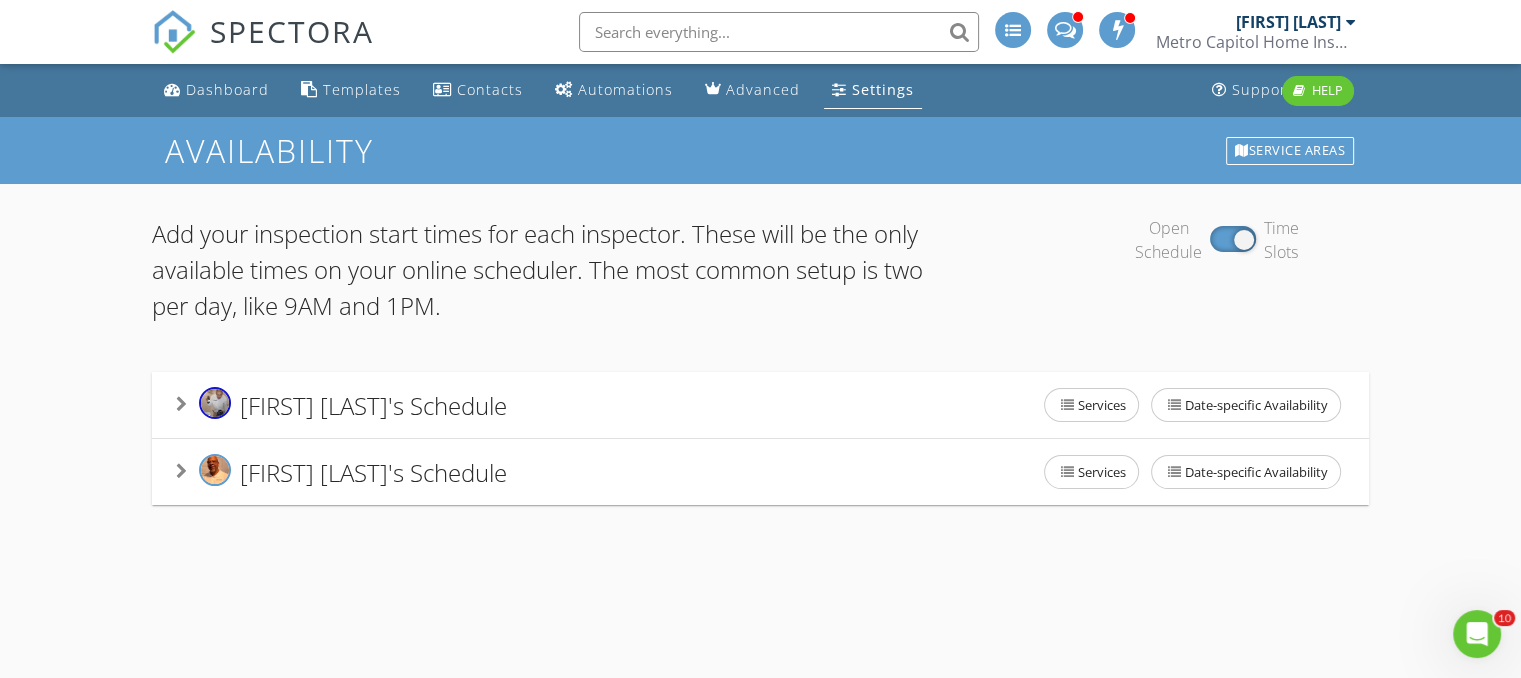 click on "[FIRST] [LAST]'s Schedule
Services
Date-specific Availability" at bounding box center [760, 472] 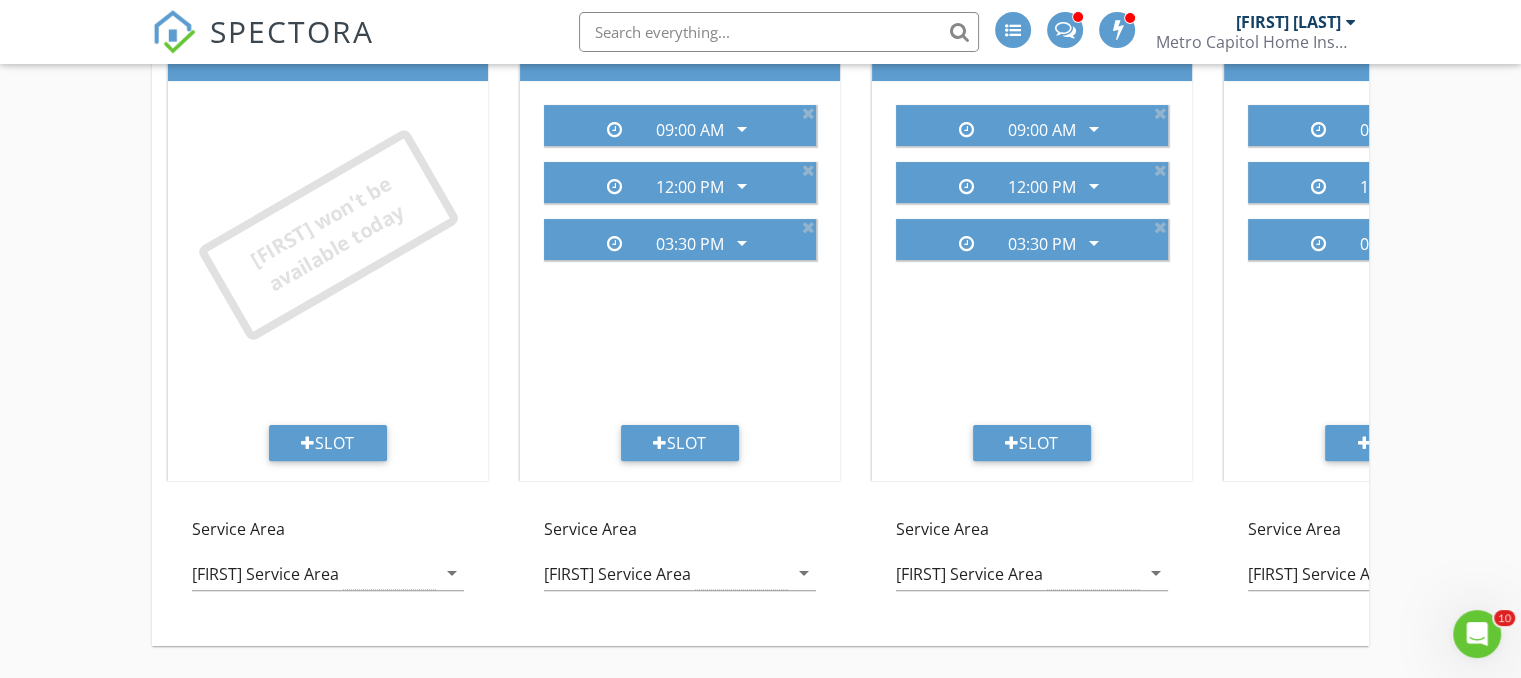 scroll, scrollTop: 538, scrollLeft: 0, axis: vertical 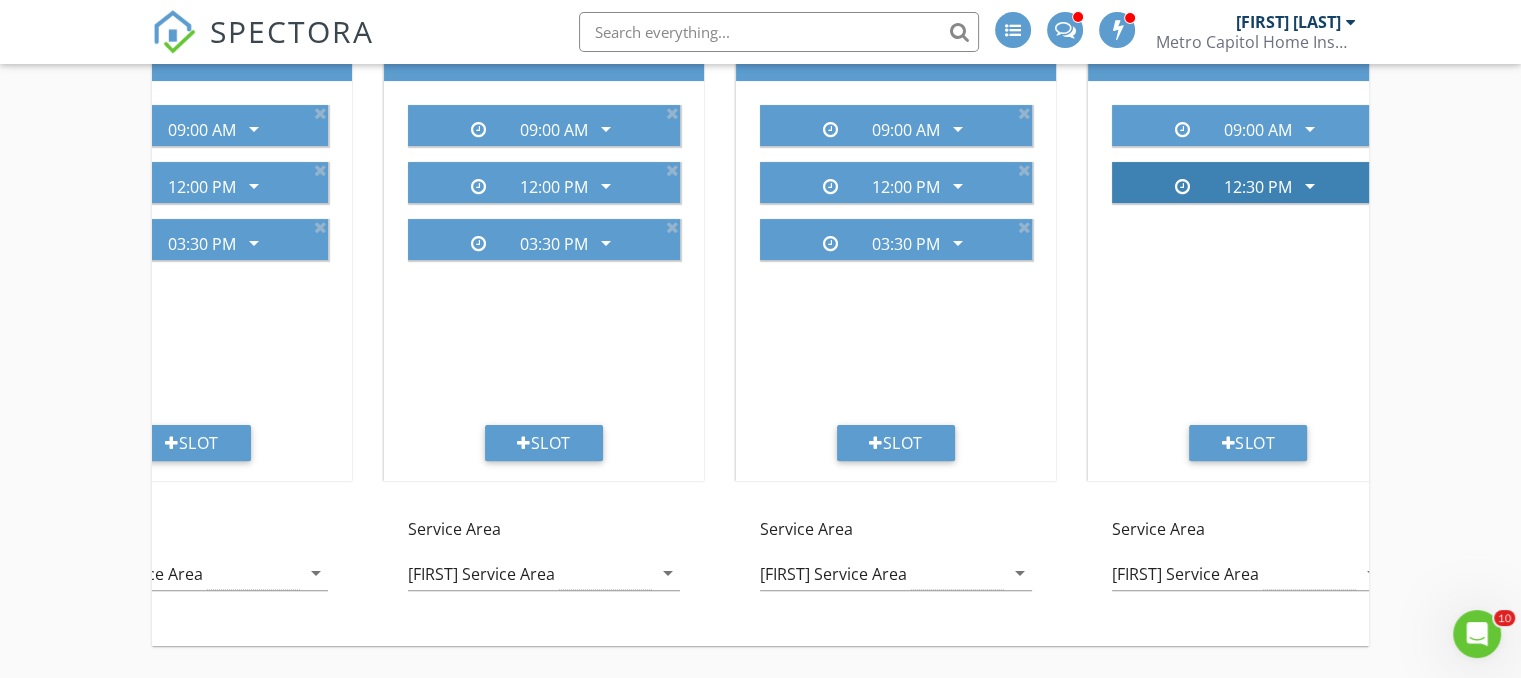 click on "arrow_drop_down" at bounding box center [1310, 186] 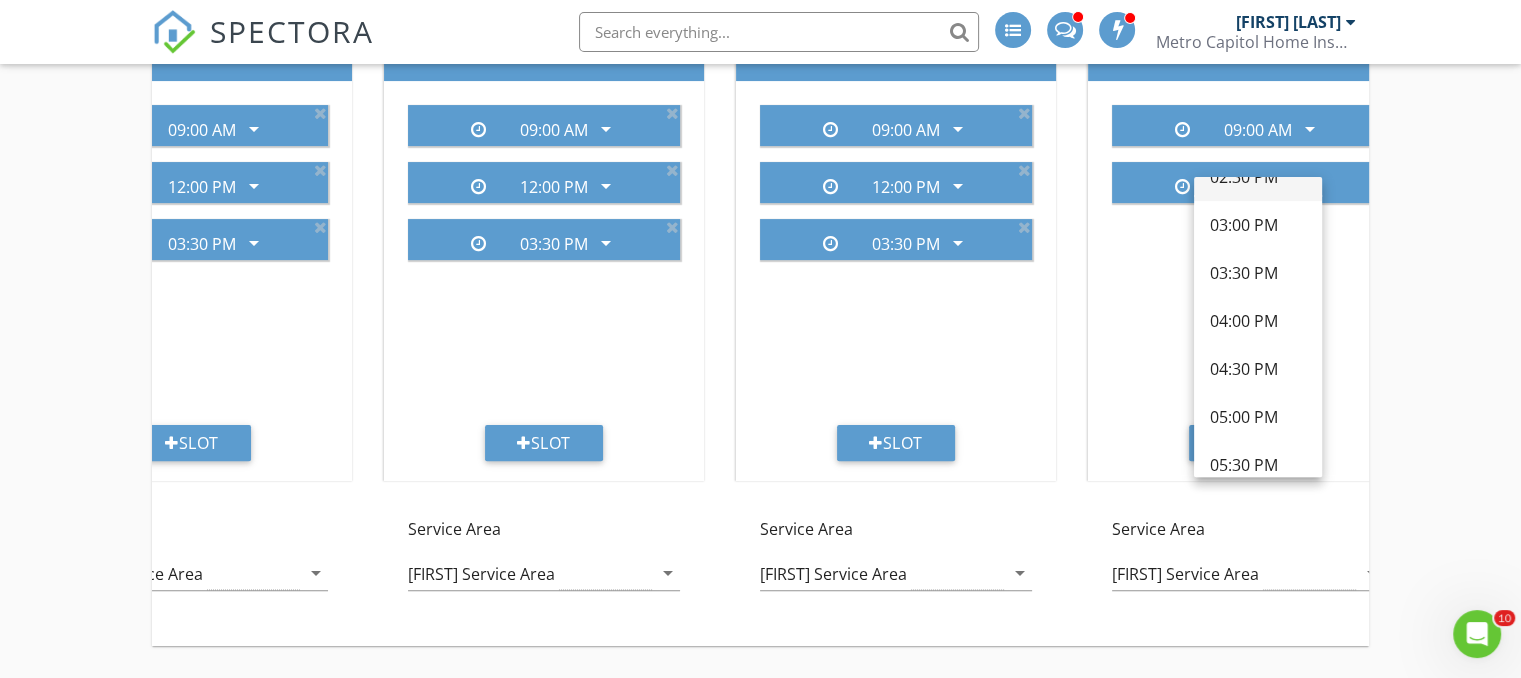 scroll, scrollTop: 600, scrollLeft: 0, axis: vertical 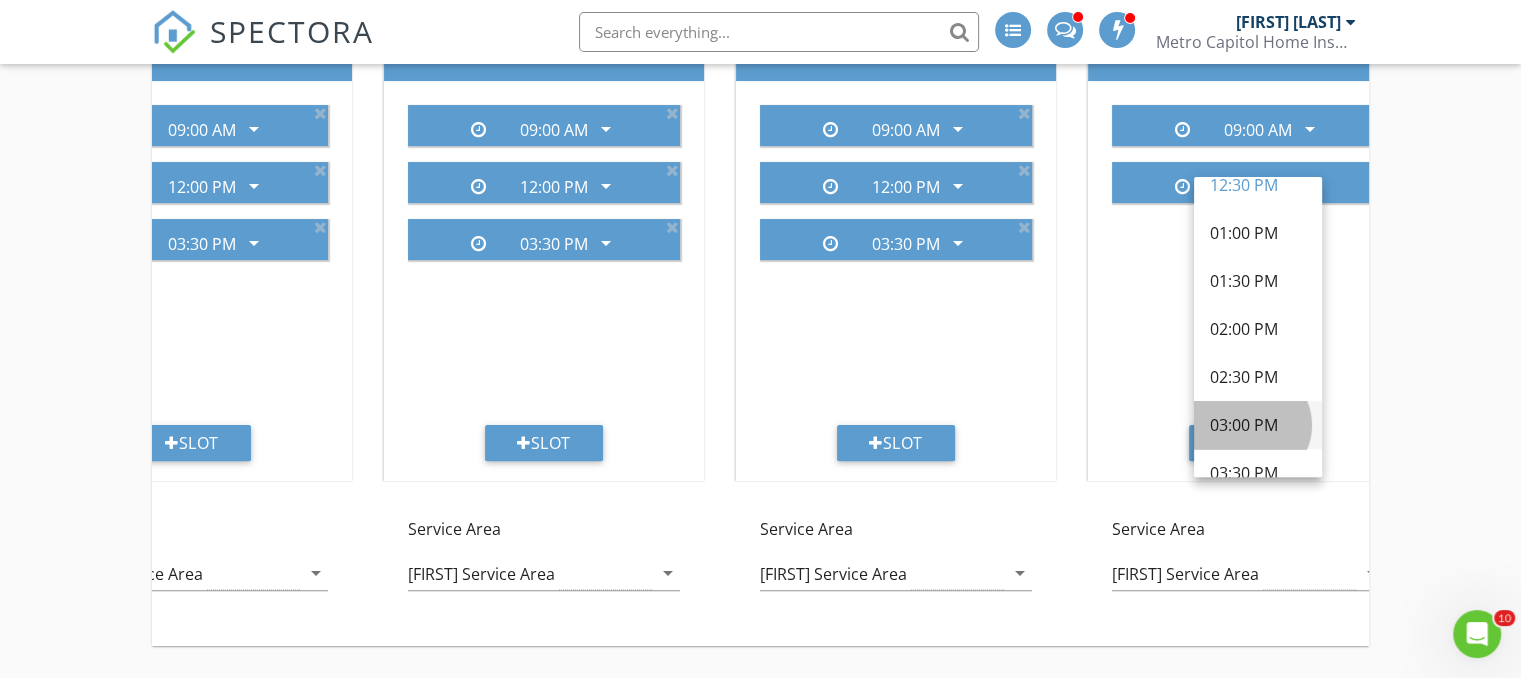 click on "03:00 PM" at bounding box center [1258, 425] 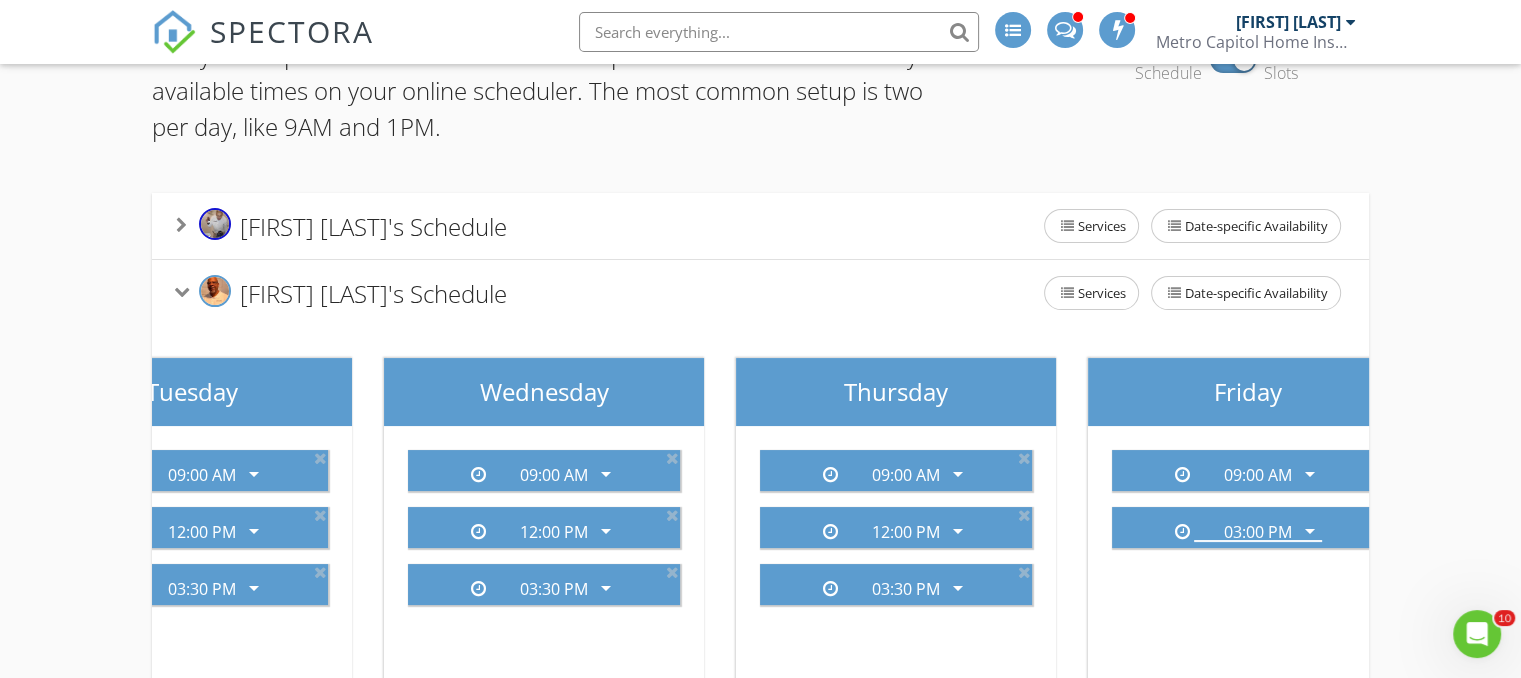 scroll, scrollTop: 0, scrollLeft: 0, axis: both 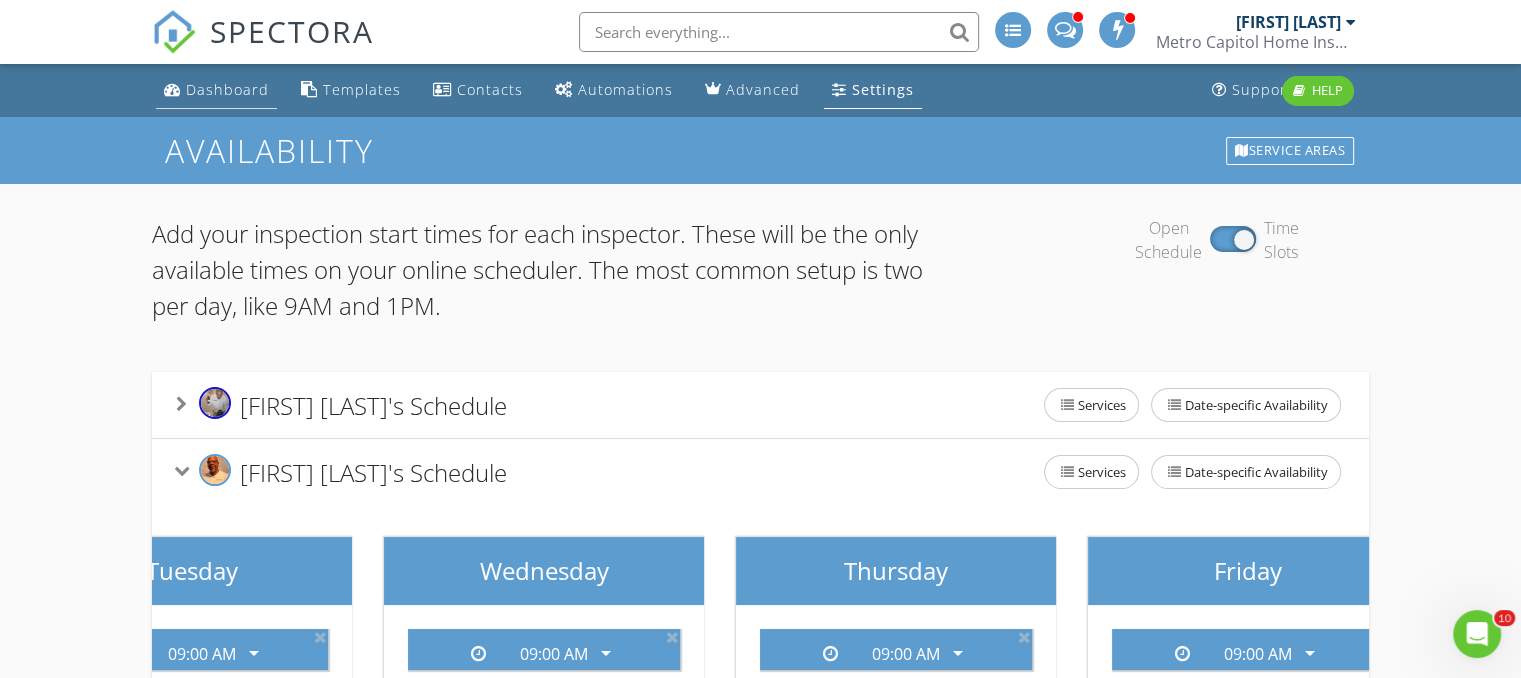 click on "Dashboard" at bounding box center (227, 89) 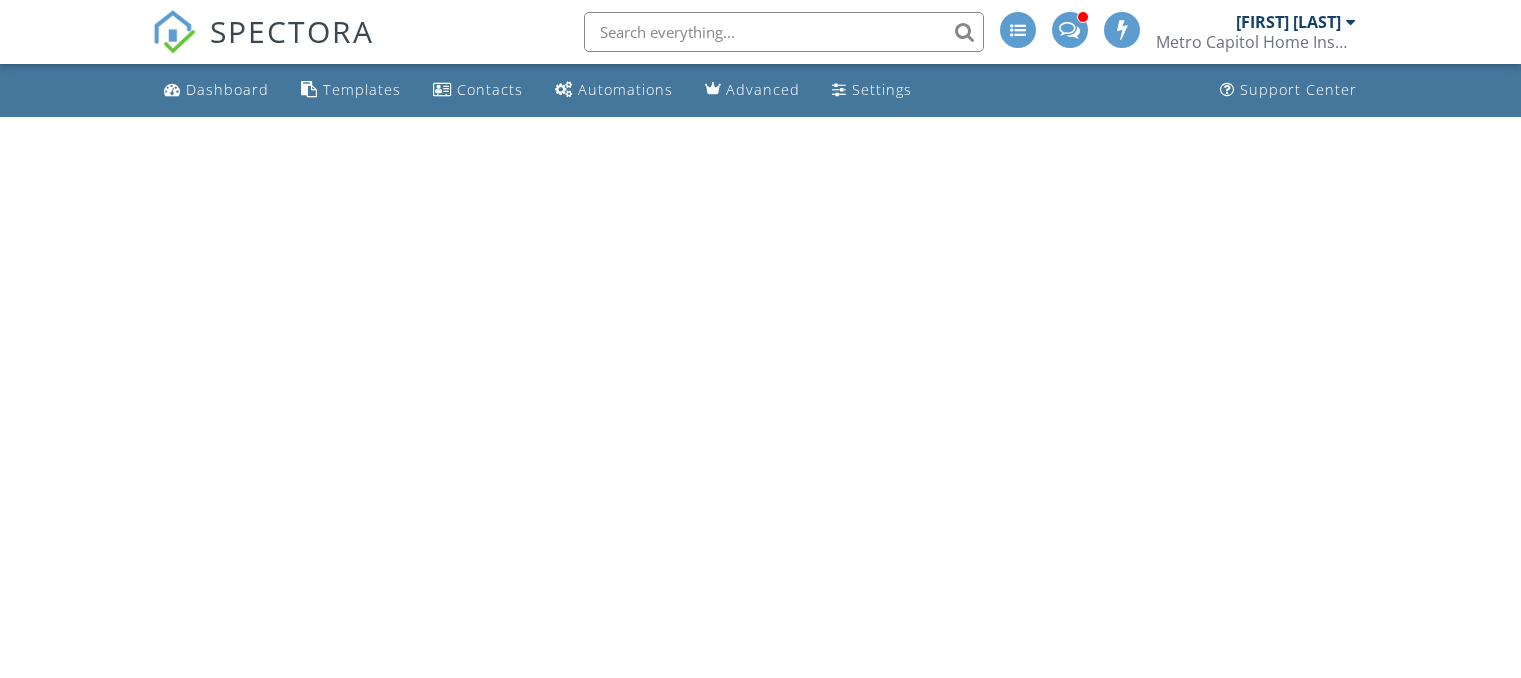 scroll, scrollTop: 0, scrollLeft: 0, axis: both 